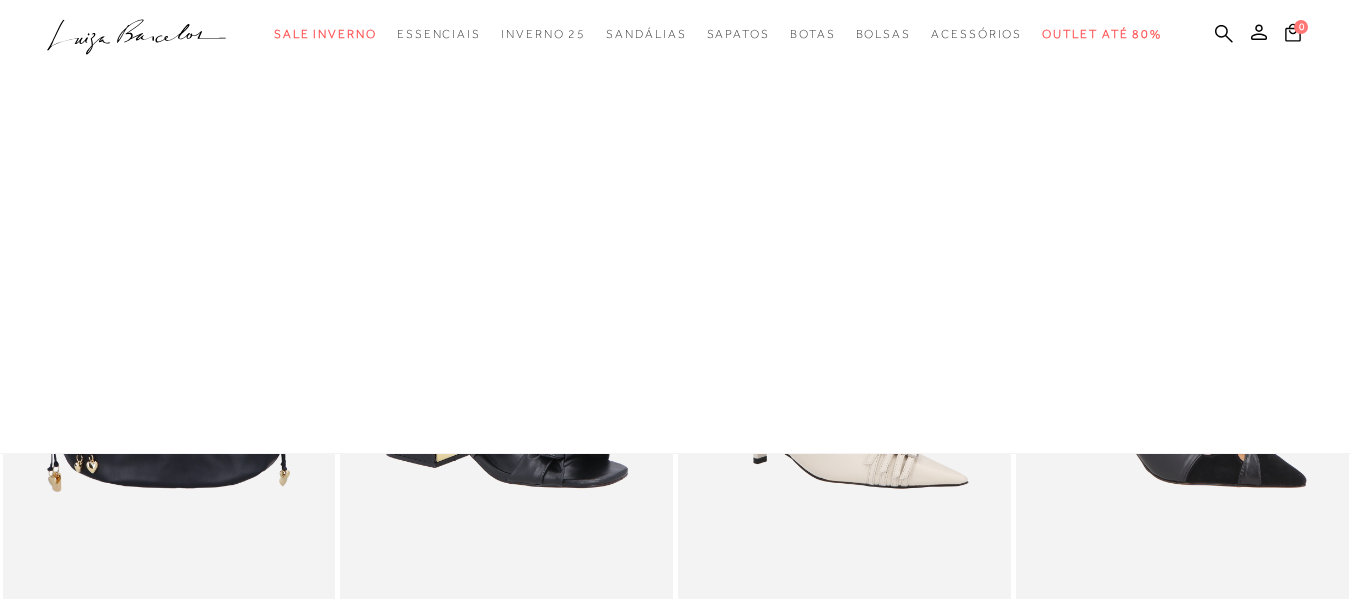scroll, scrollTop: 0, scrollLeft: 0, axis: both 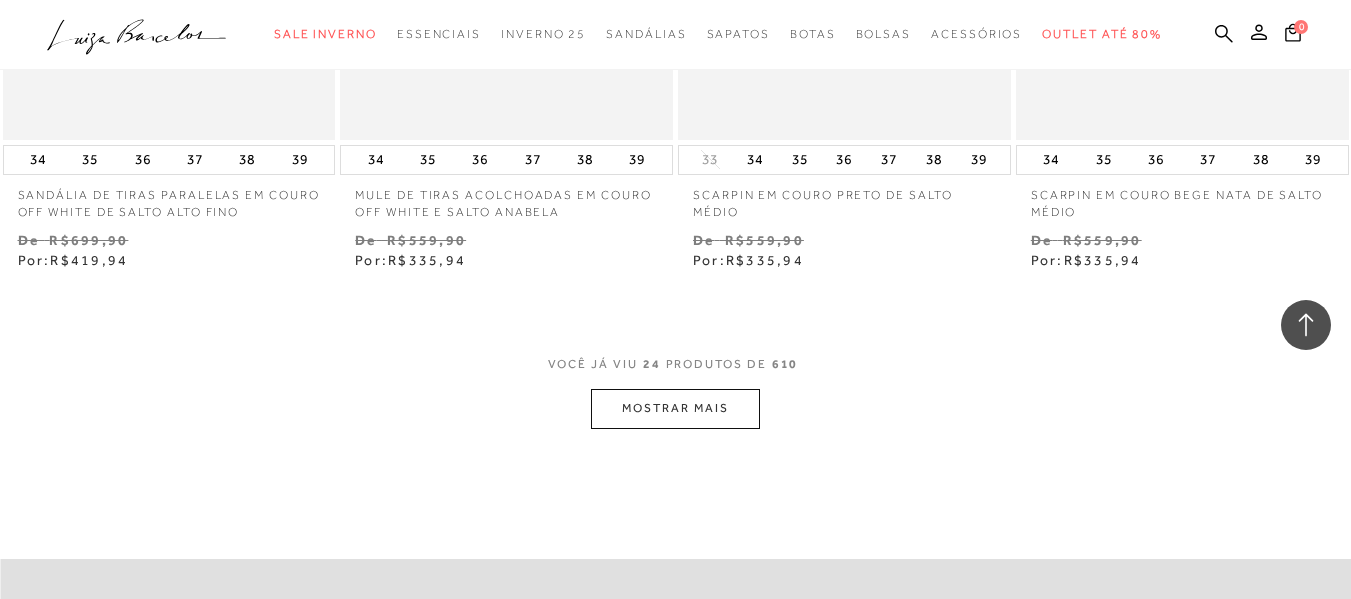 drag, startPoint x: 1359, startPoint y: 30, endPoint x: 1355, endPoint y: 449, distance: 419.0191 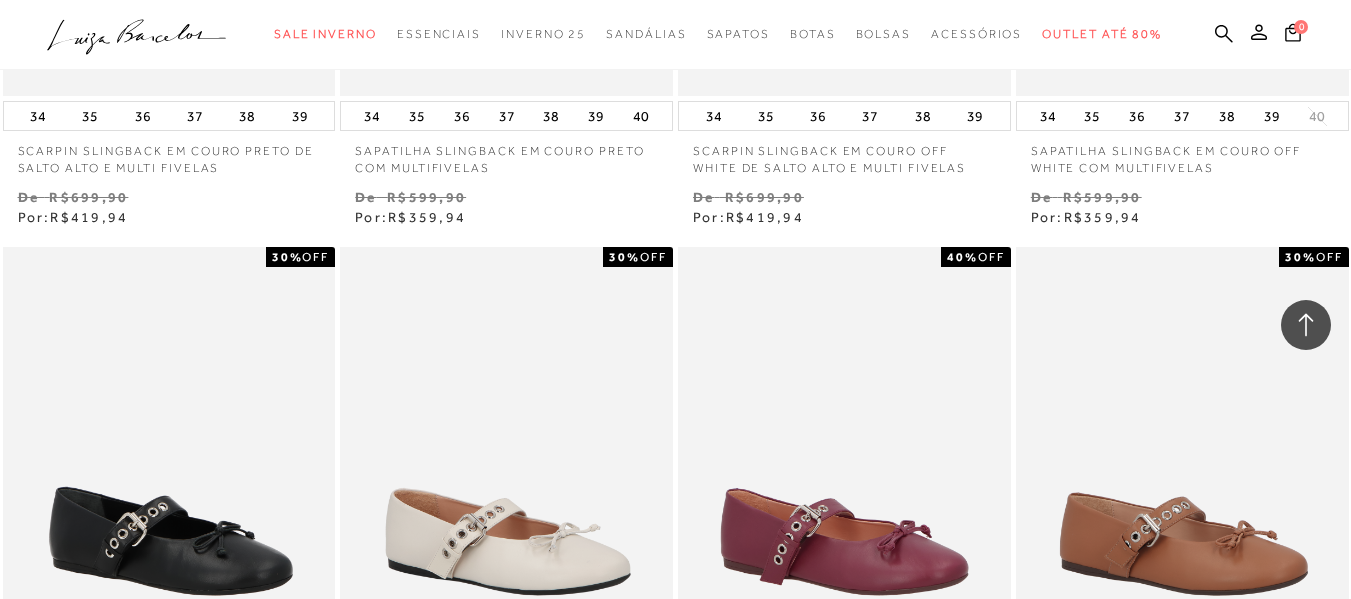 scroll, scrollTop: 5209, scrollLeft: 0, axis: vertical 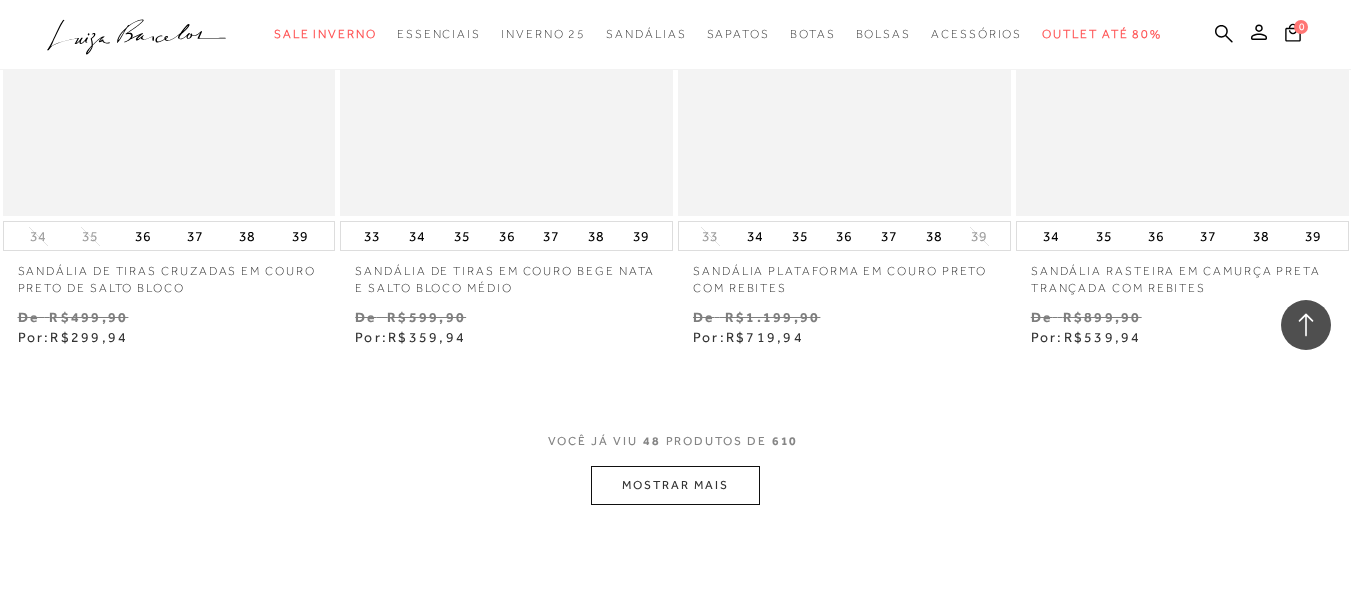 click on "MOSTRAR MAIS" at bounding box center [675, 485] 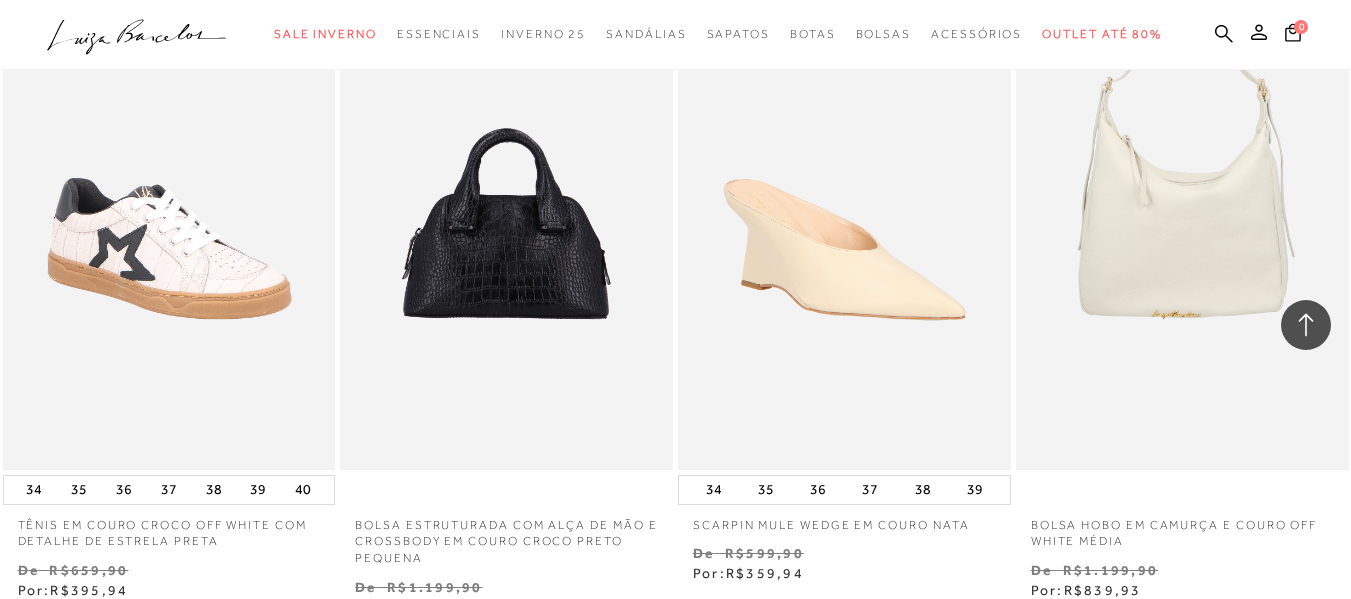 scroll, scrollTop: 10704, scrollLeft: 0, axis: vertical 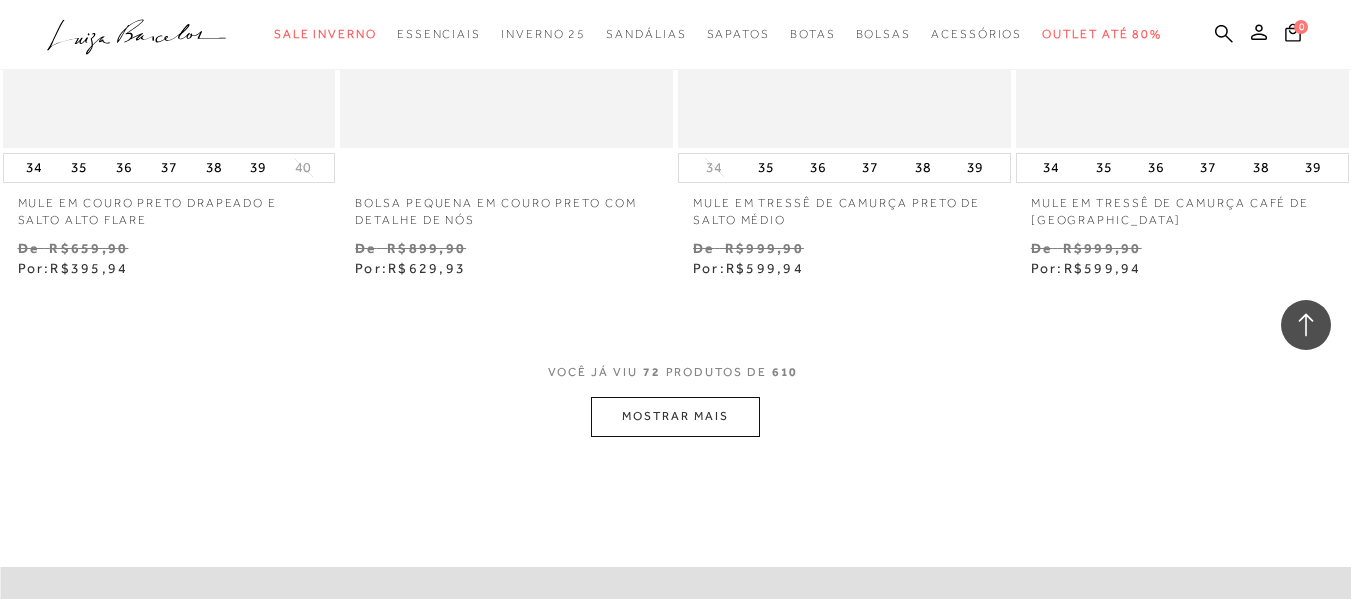click on "MOSTRAR MAIS" at bounding box center [675, 416] 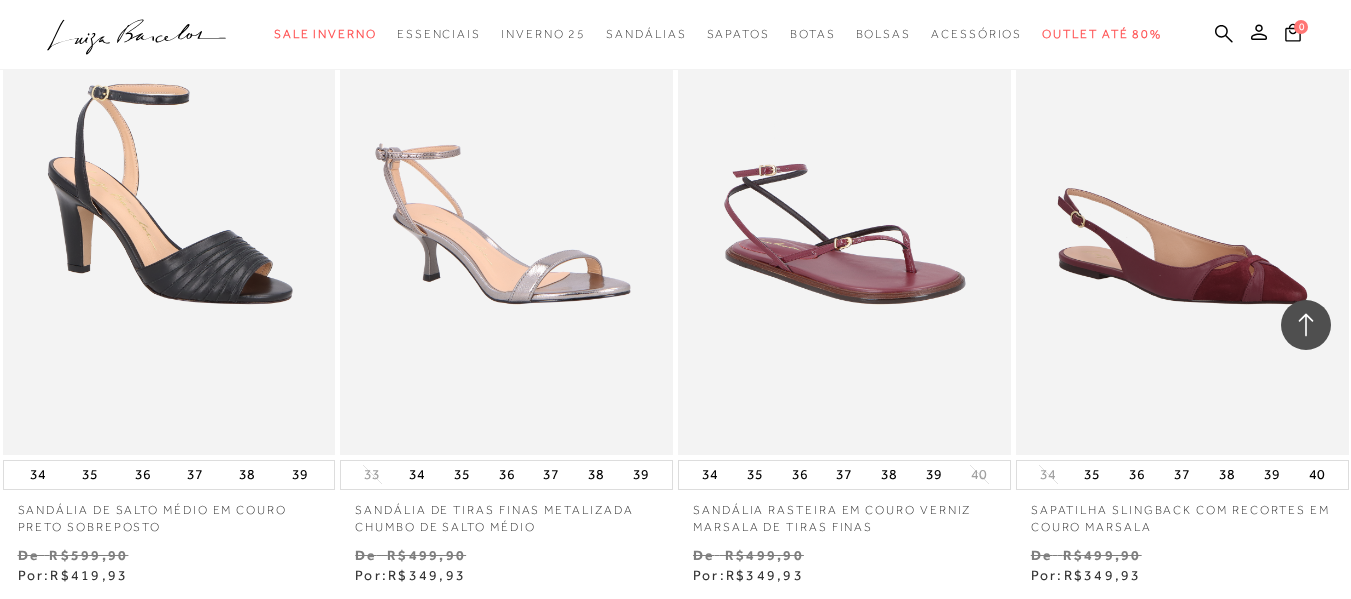 scroll, scrollTop: 14048, scrollLeft: 0, axis: vertical 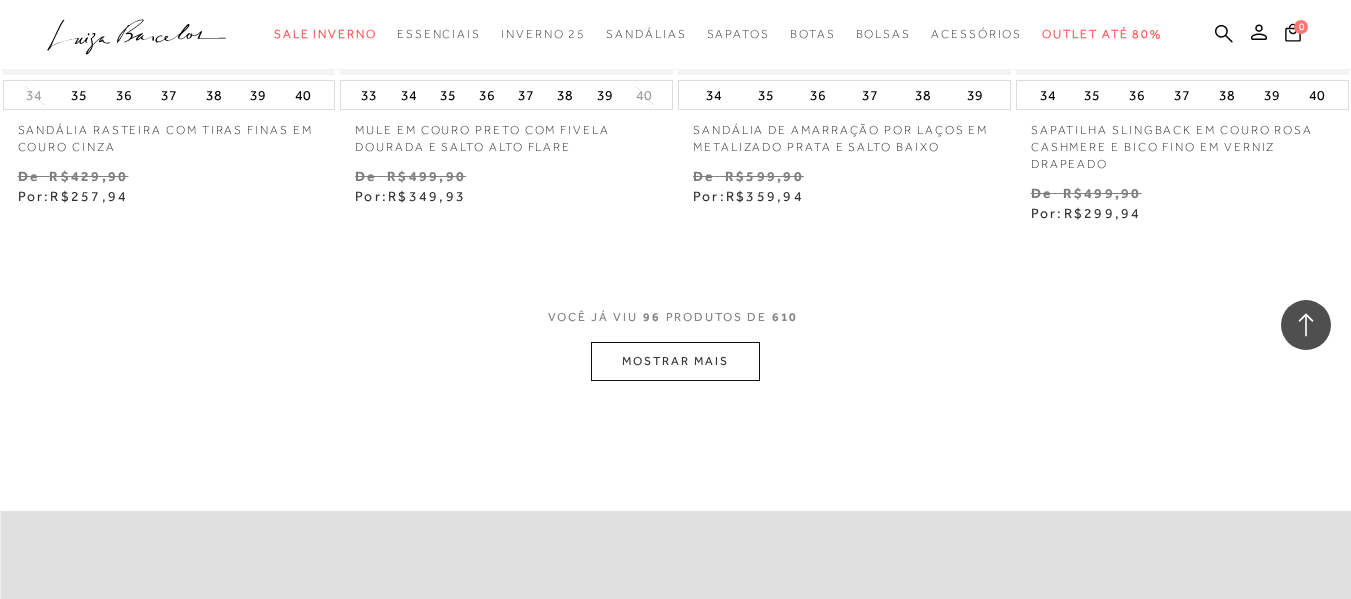 click on "MOSTRAR MAIS" at bounding box center (675, 361) 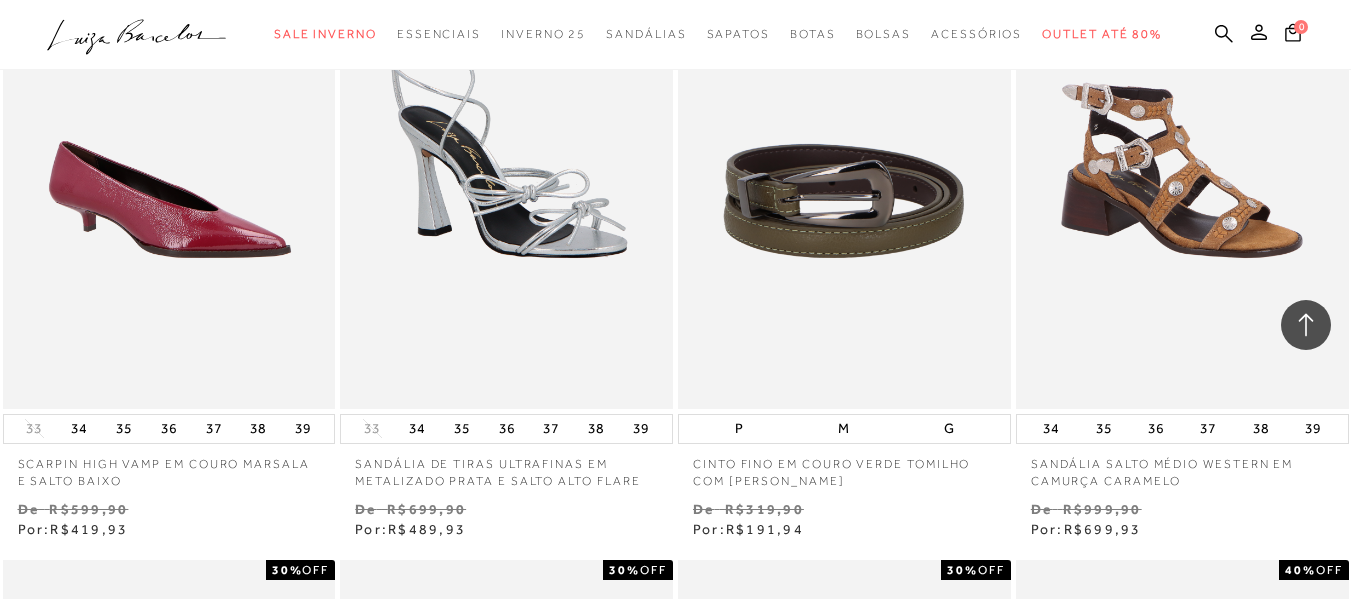 scroll, scrollTop: 17380, scrollLeft: 0, axis: vertical 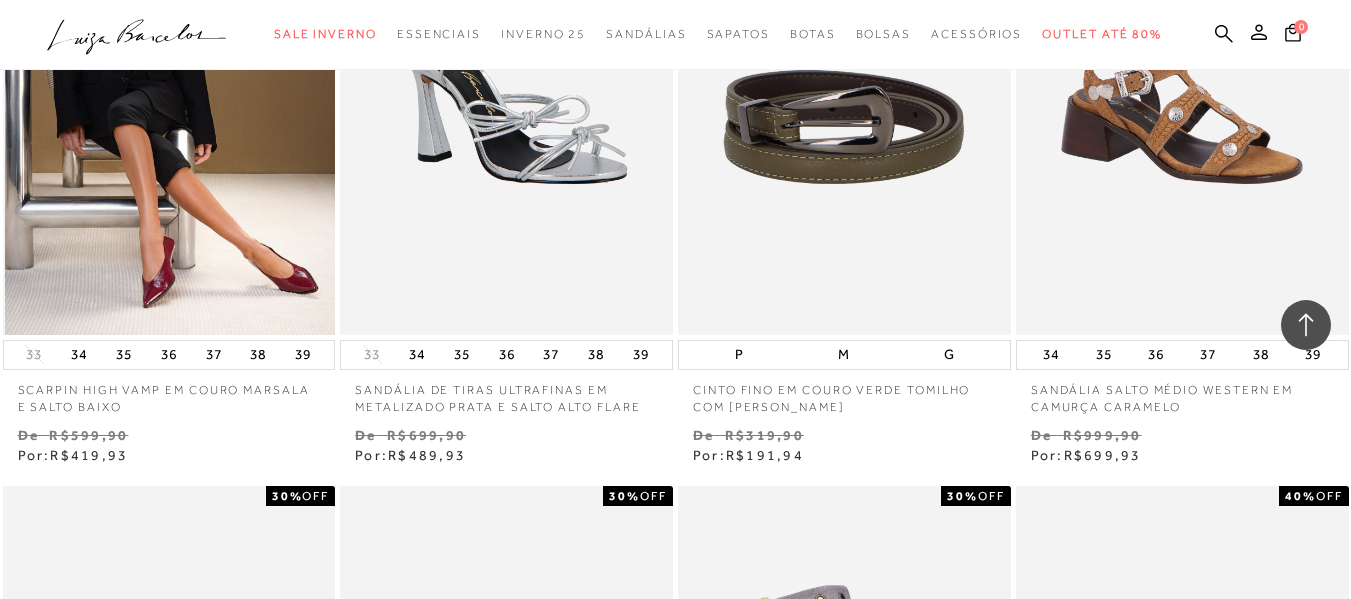 click at bounding box center (170, 85) 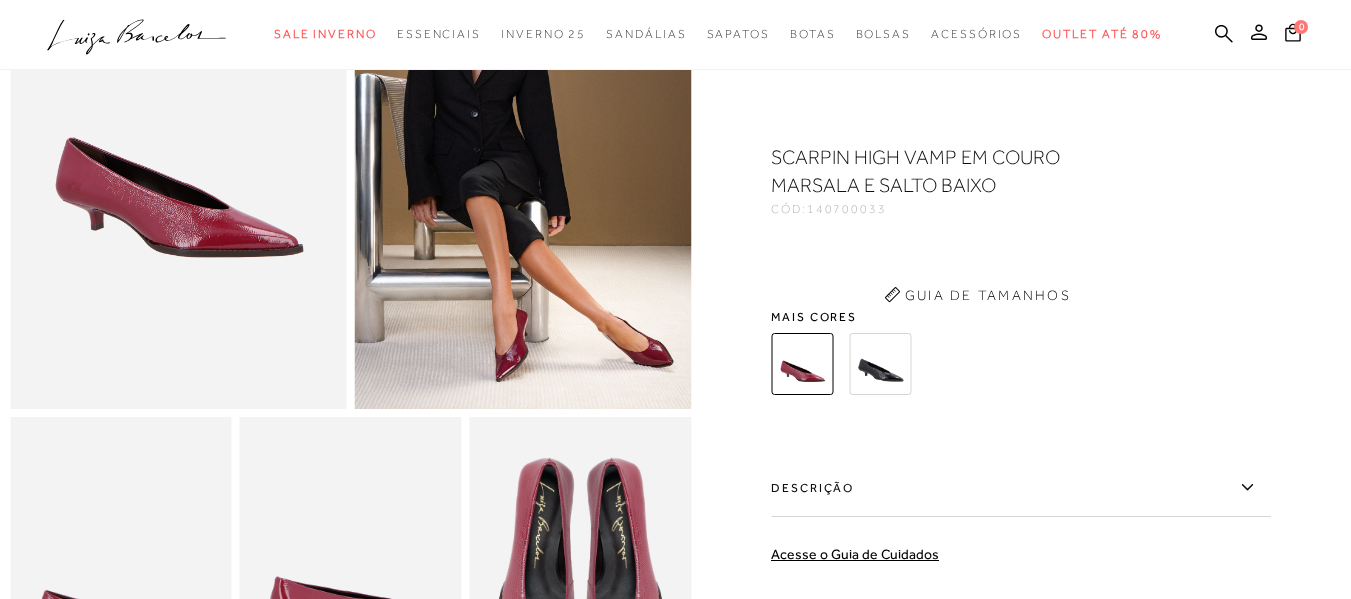 scroll, scrollTop: 0, scrollLeft: 0, axis: both 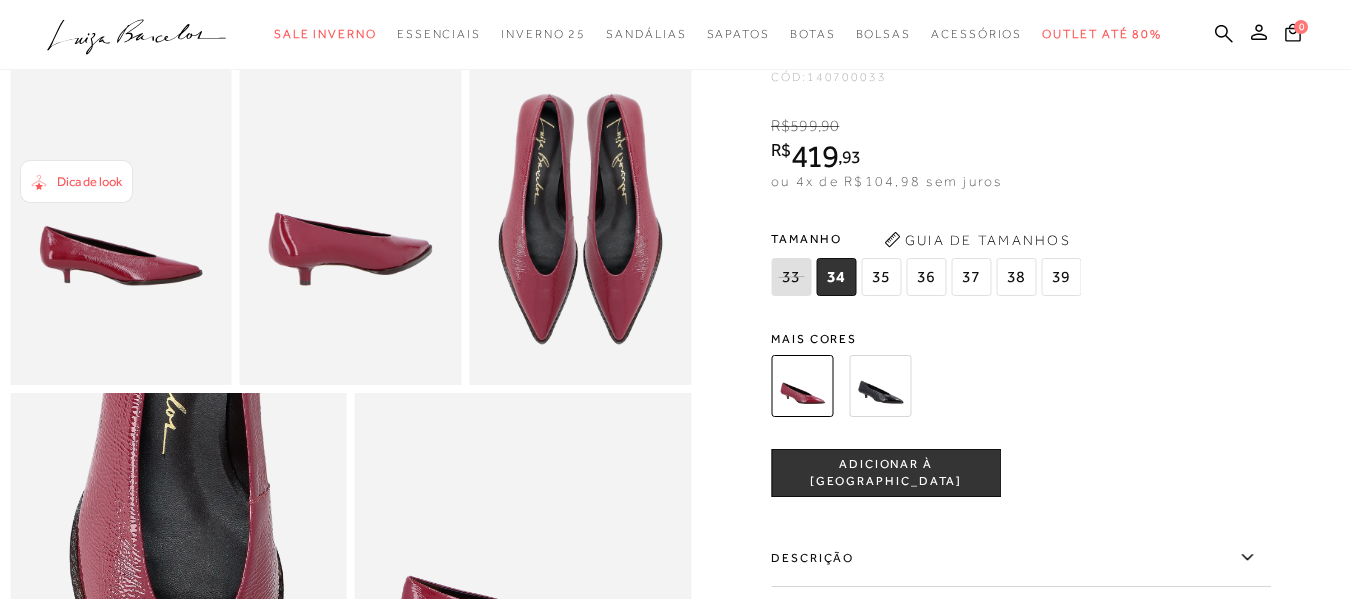 click on "36" at bounding box center [926, 277] 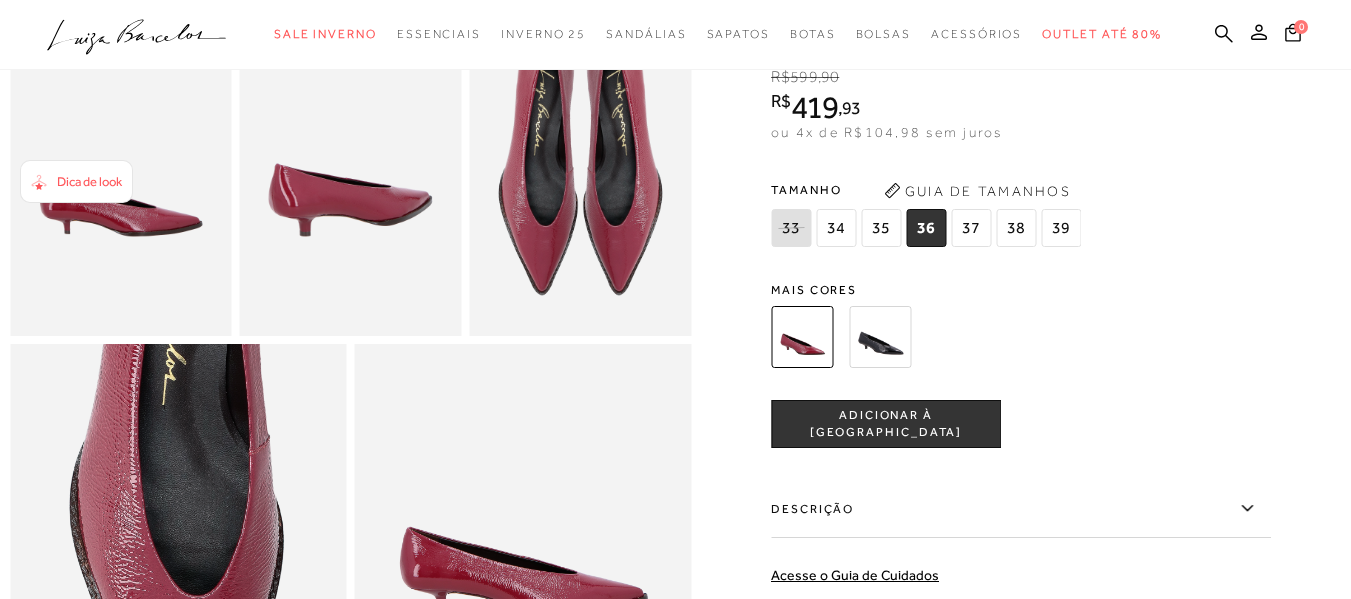 scroll, scrollTop: 639, scrollLeft: 0, axis: vertical 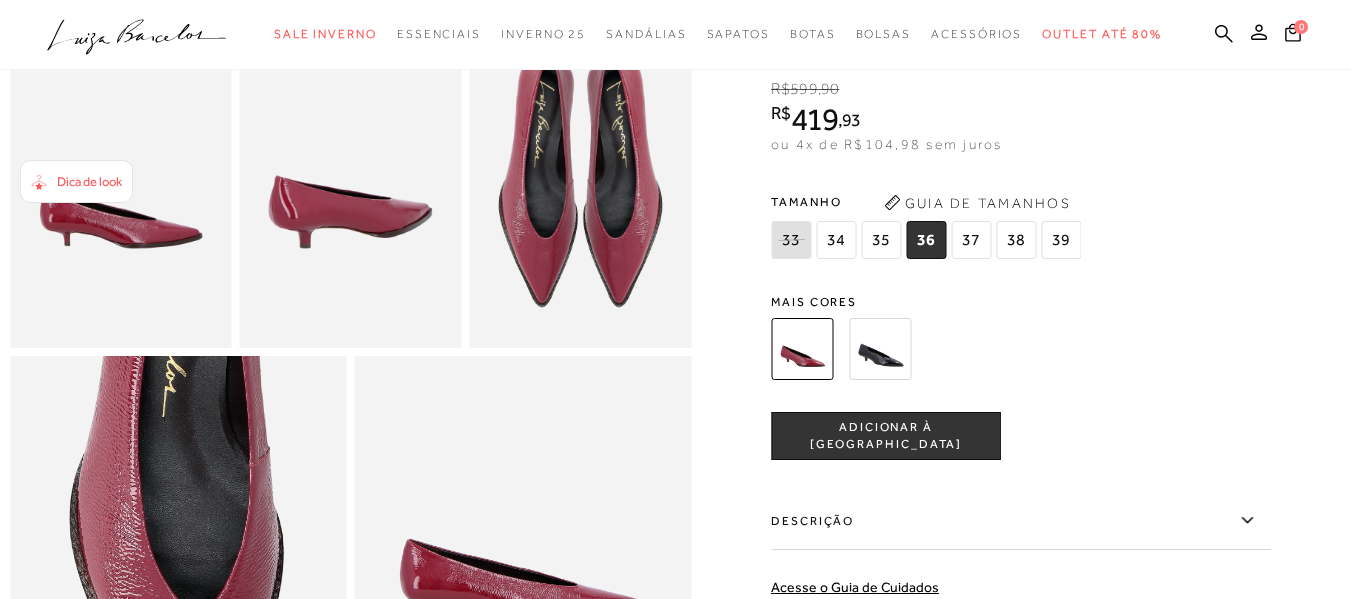 click on "36" at bounding box center [926, 240] 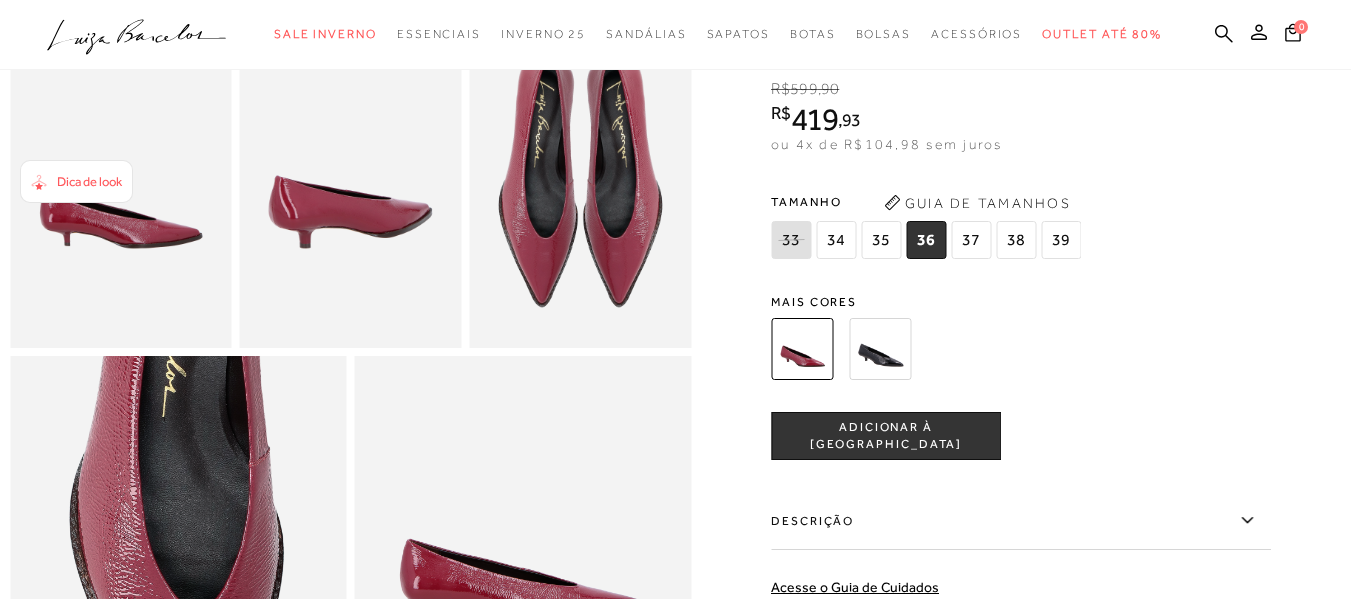 click on "ADICIONAR À [GEOGRAPHIC_DATA]" at bounding box center (886, 436) 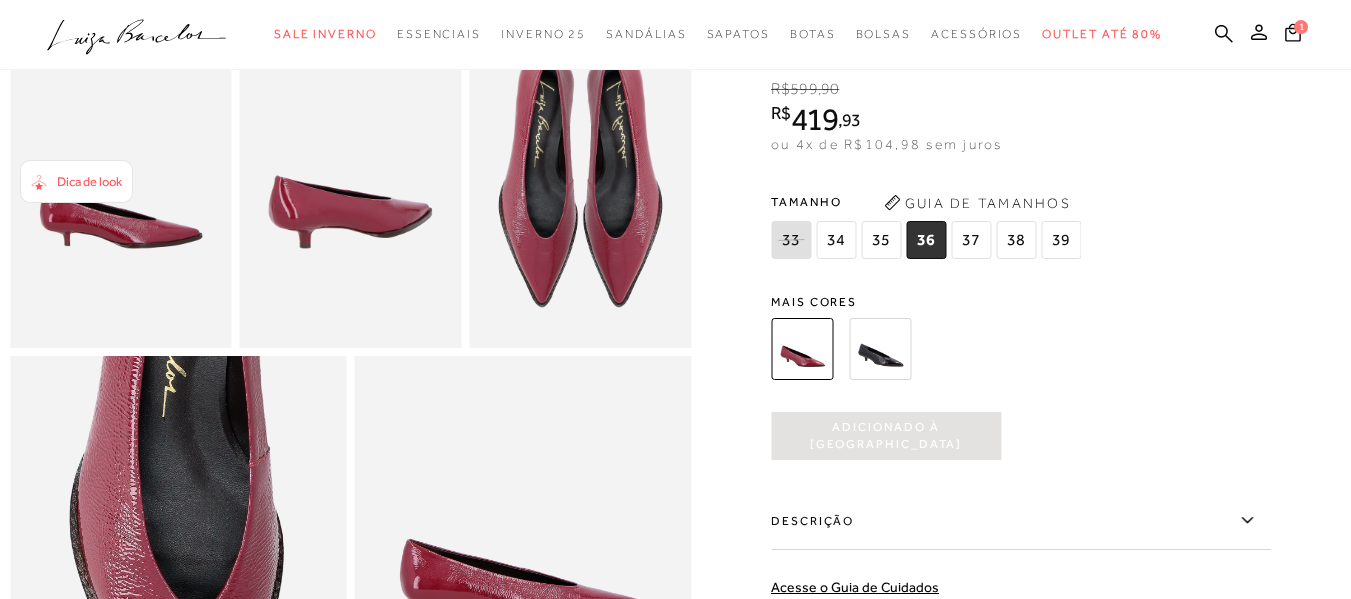 scroll, scrollTop: 0, scrollLeft: 0, axis: both 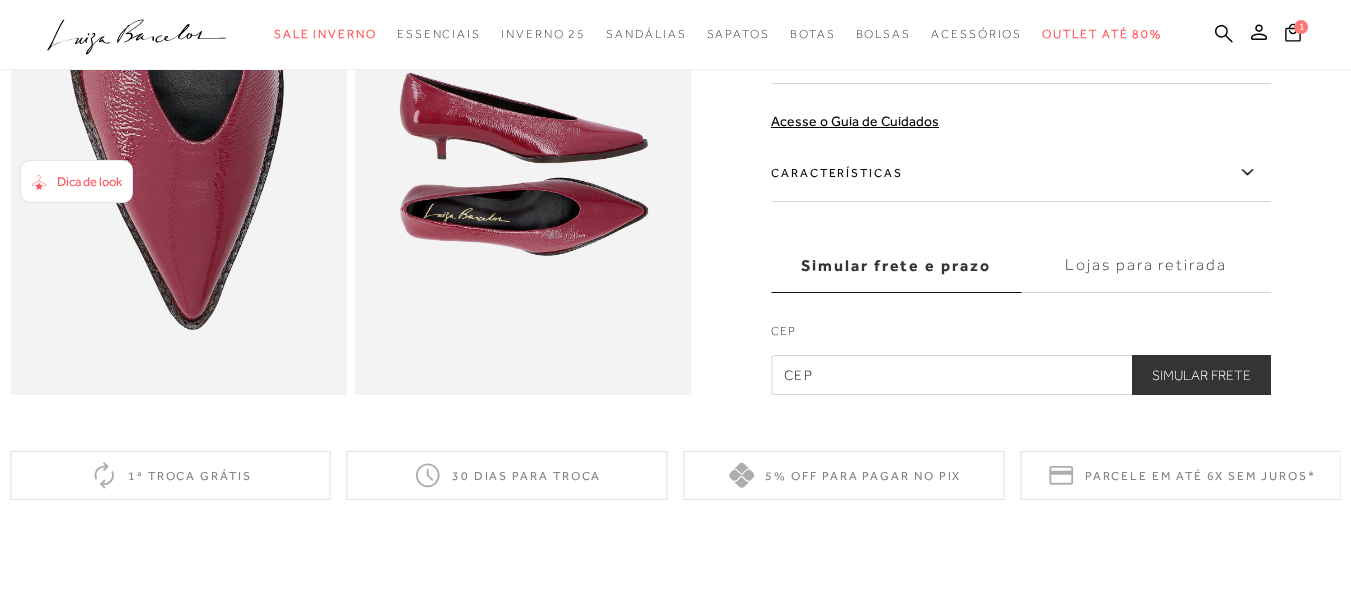 click at bounding box center [1021, 375] 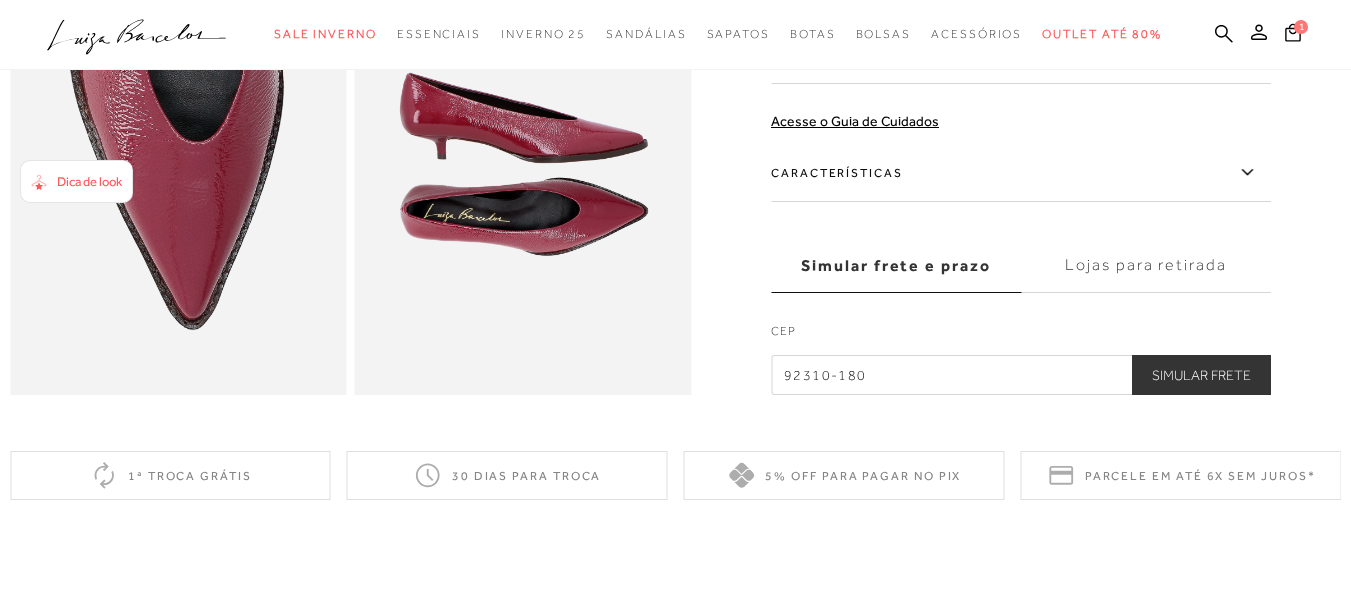 click on "Simular Frete" at bounding box center [1201, 375] 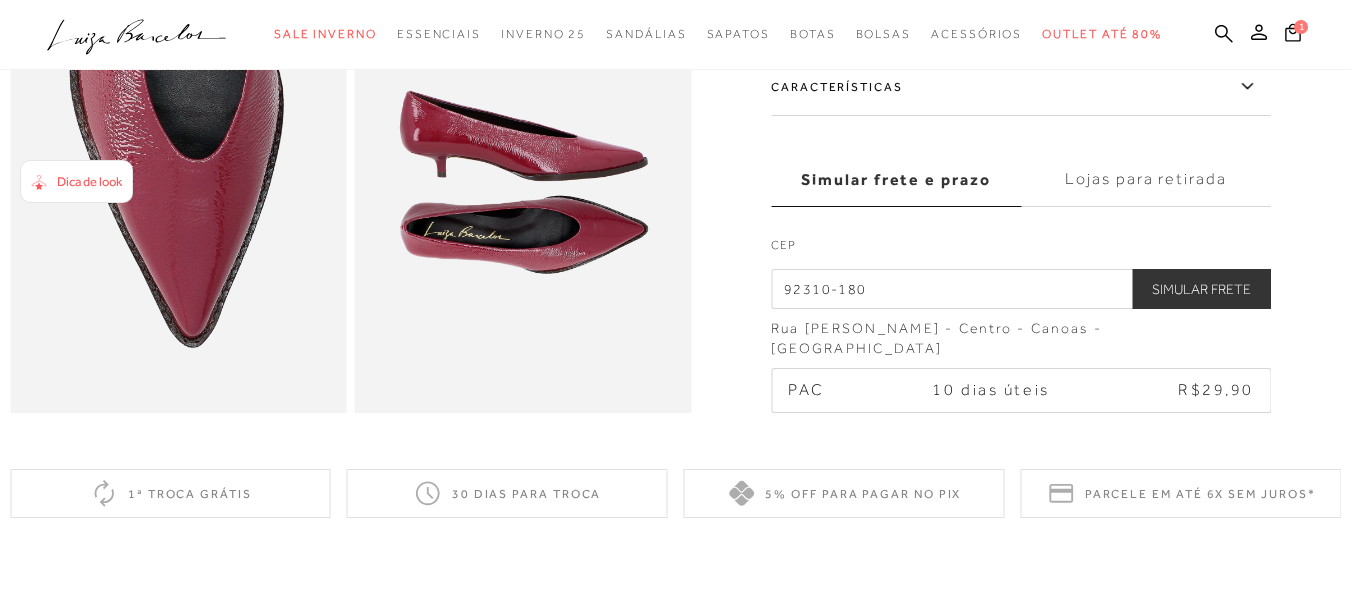 scroll, scrollTop: 1025, scrollLeft: 0, axis: vertical 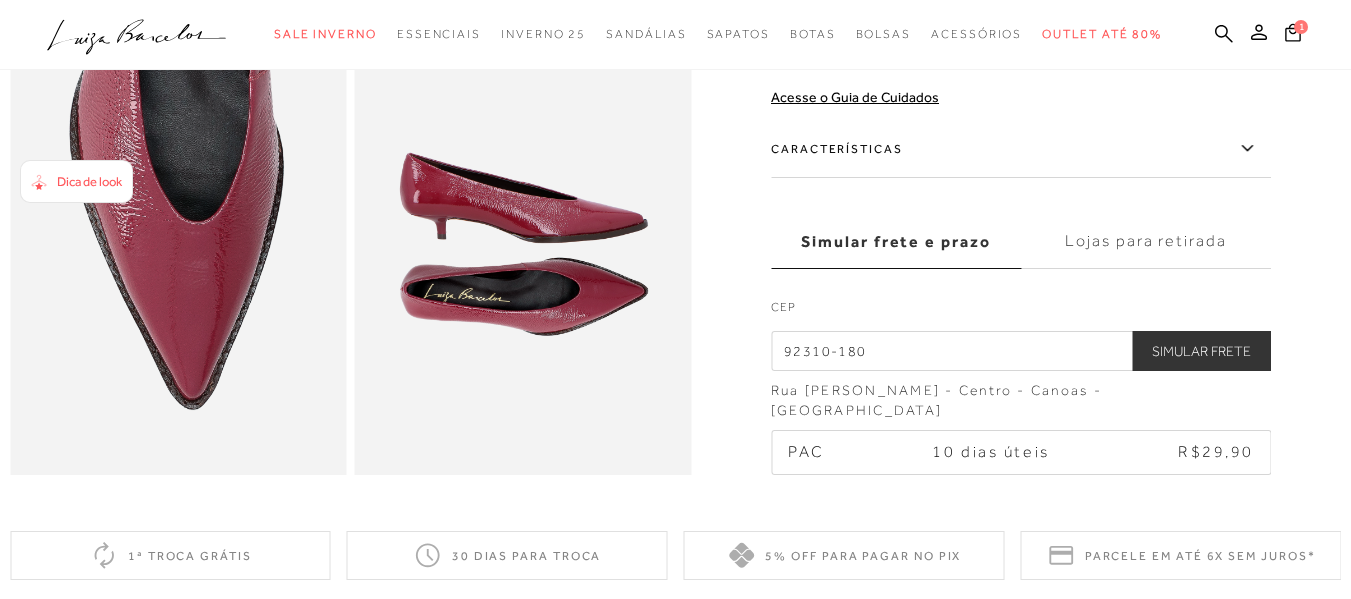 click on "Lojas para retirada" at bounding box center [1146, 242] 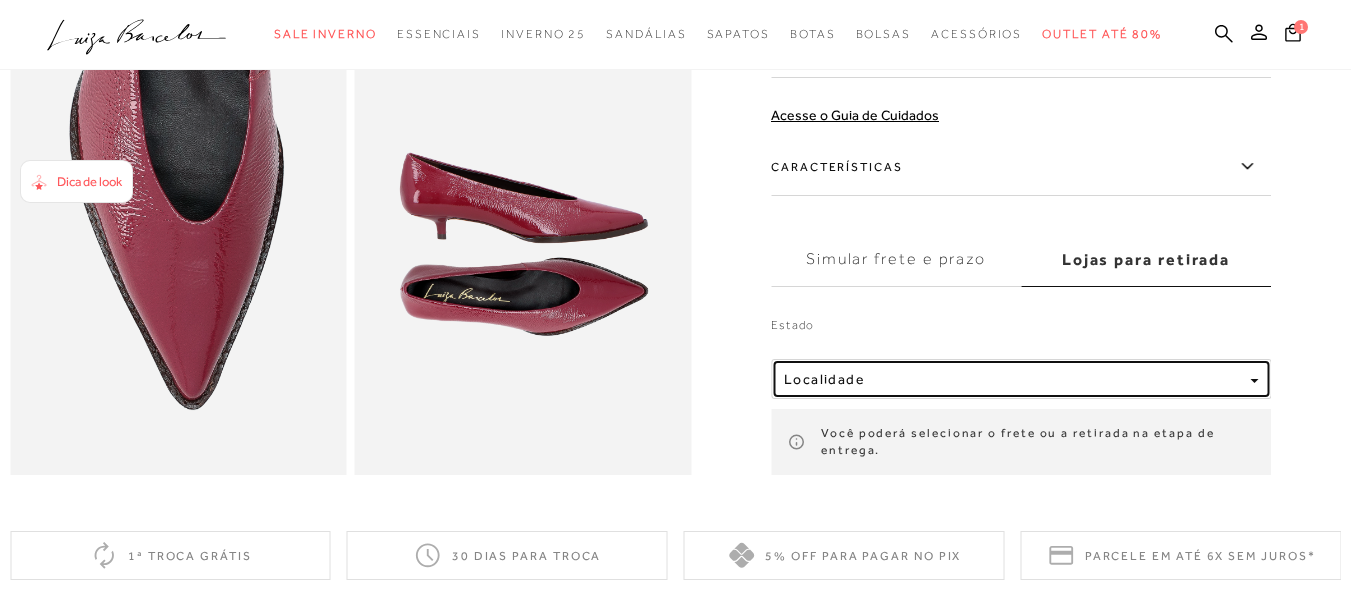 click at bounding box center (1254, 379) 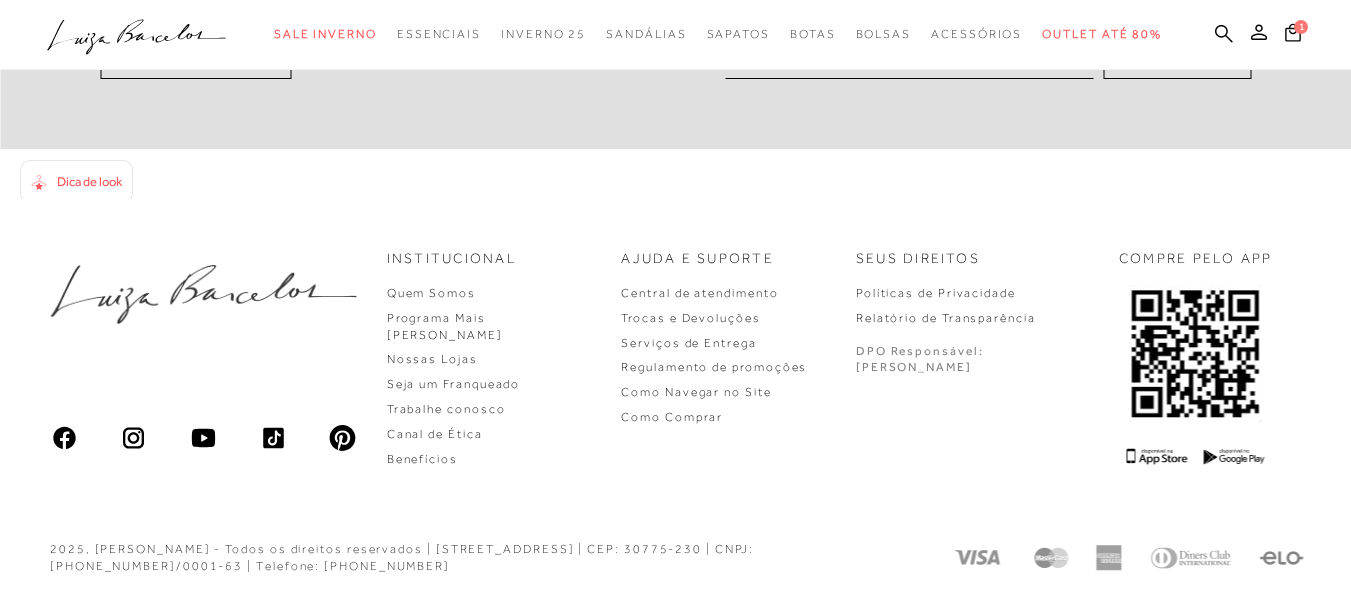 scroll, scrollTop: 617, scrollLeft: 0, axis: vertical 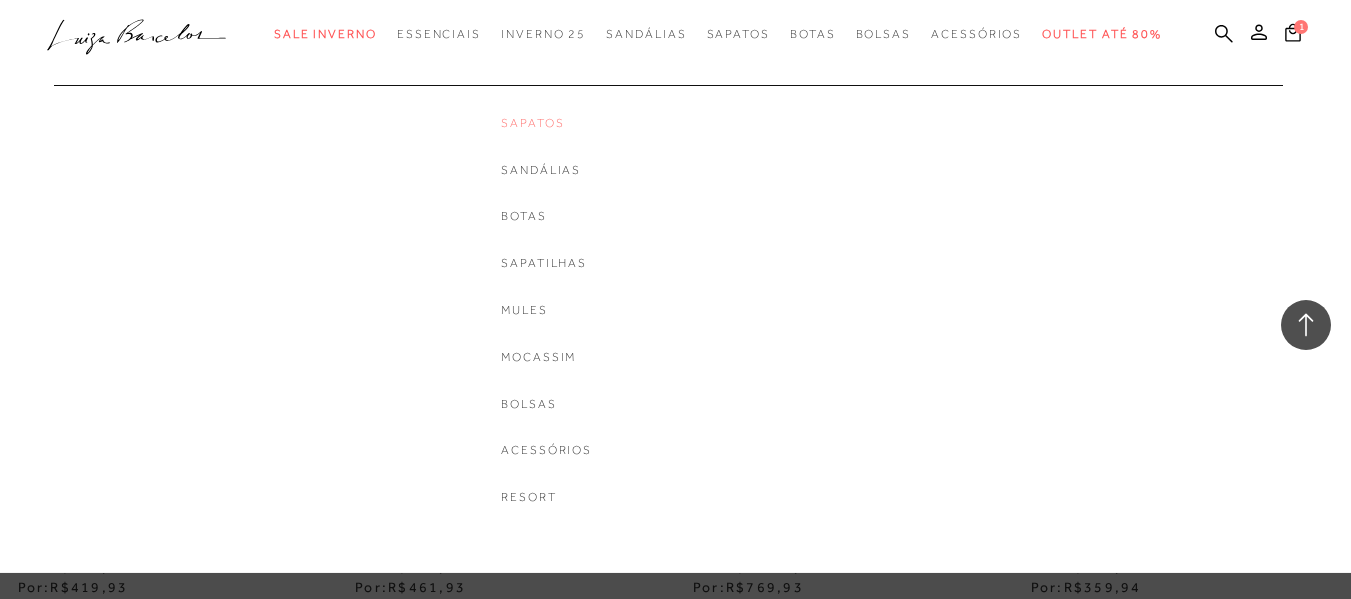 click on "Sapatos" at bounding box center [546, 123] 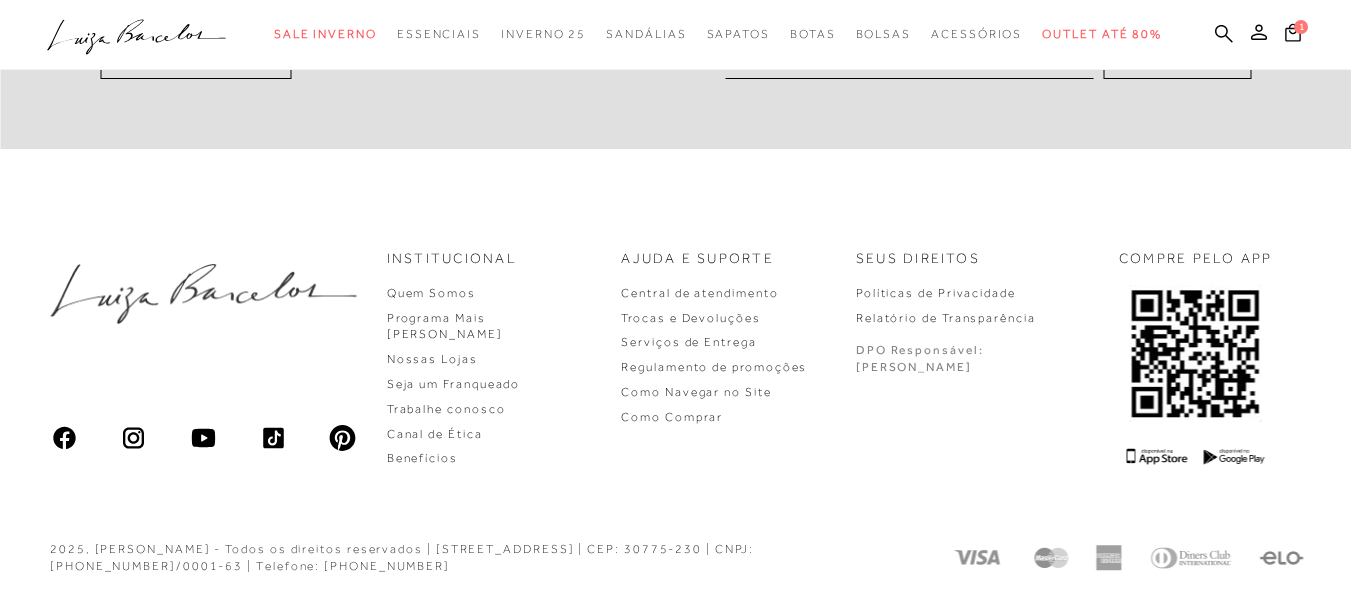 scroll, scrollTop: 0, scrollLeft: 0, axis: both 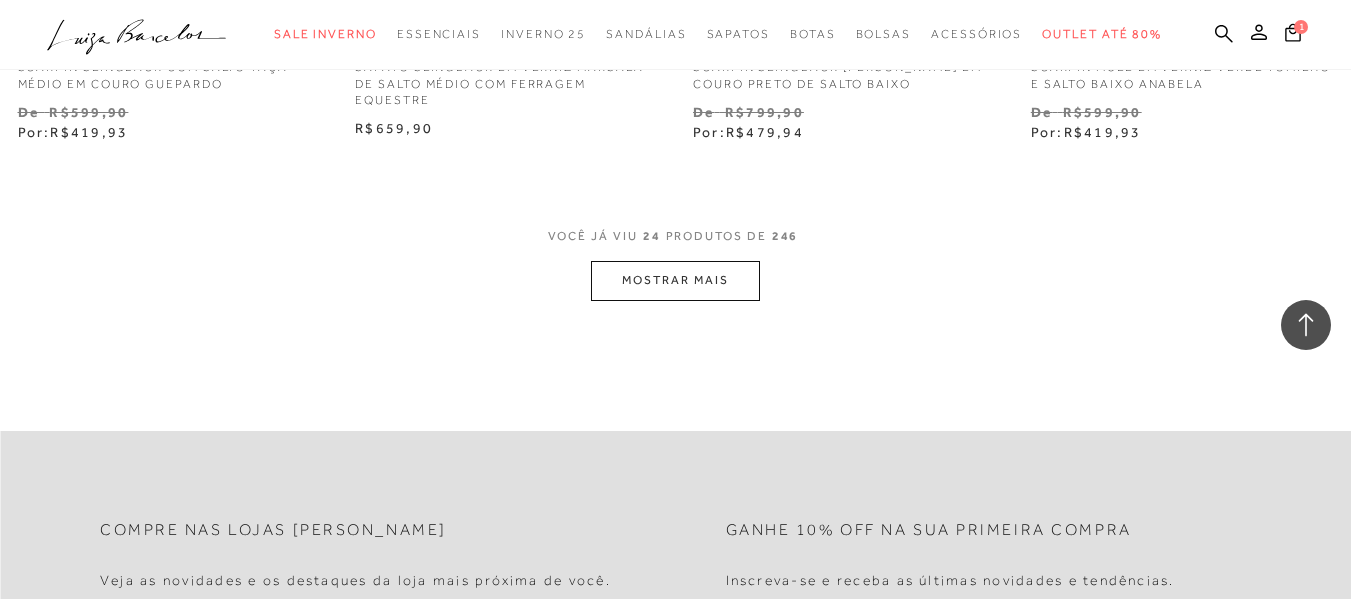 click on "MOSTRAR MAIS" at bounding box center (675, 280) 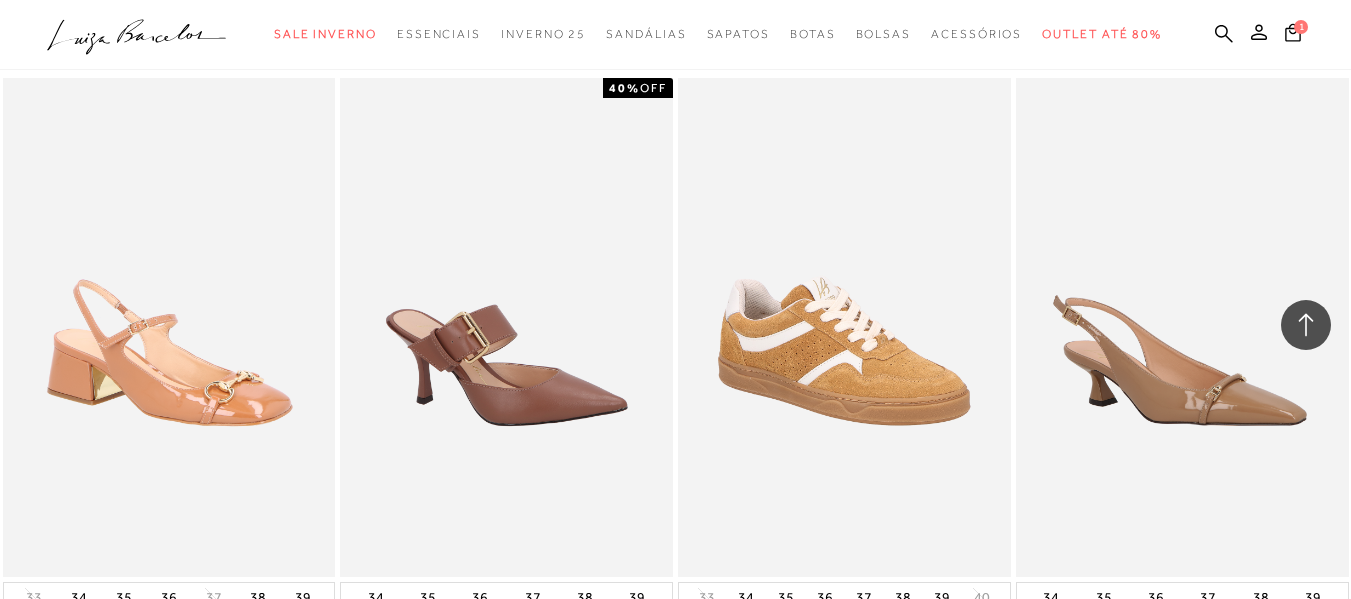 scroll, scrollTop: 4839, scrollLeft: 0, axis: vertical 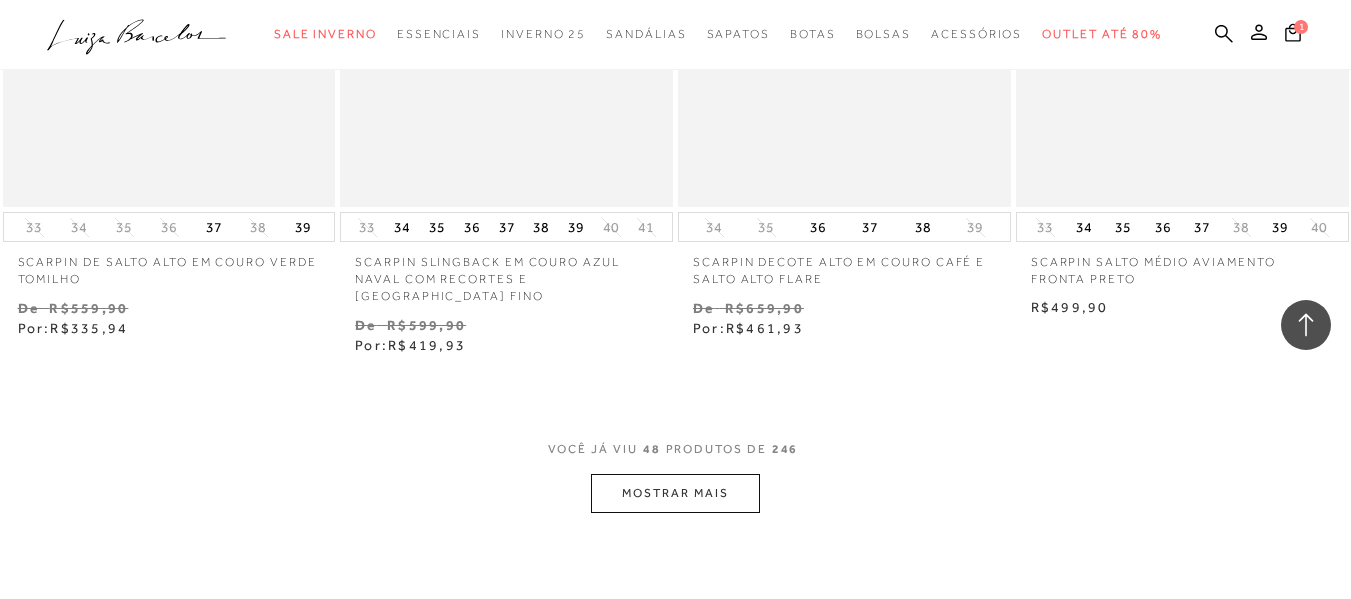 click on "MOSTRAR MAIS" at bounding box center (675, 493) 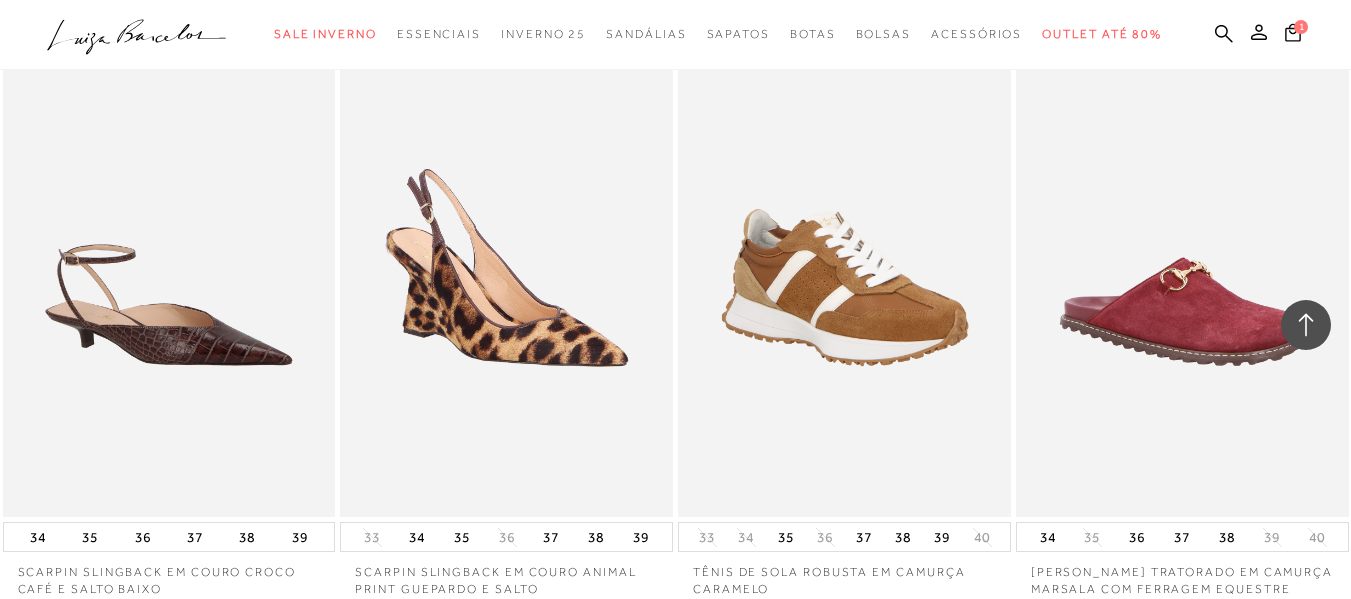 scroll, scrollTop: 10736, scrollLeft: 0, axis: vertical 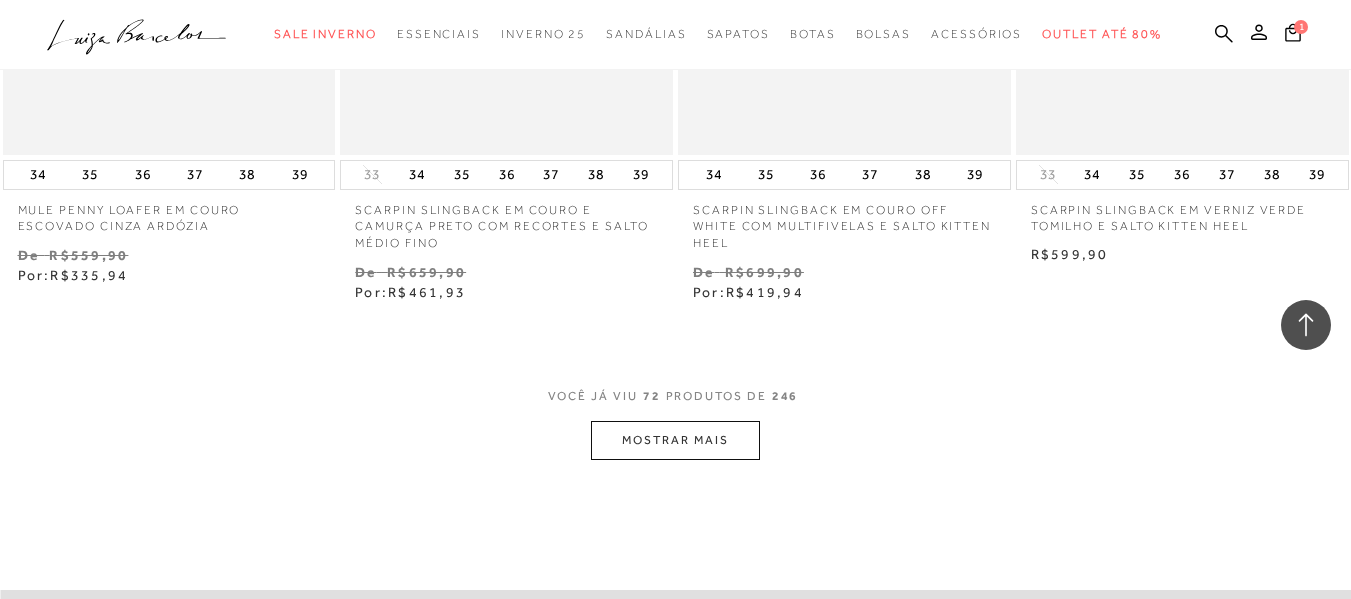 click on "MOSTRAR MAIS" at bounding box center [675, 440] 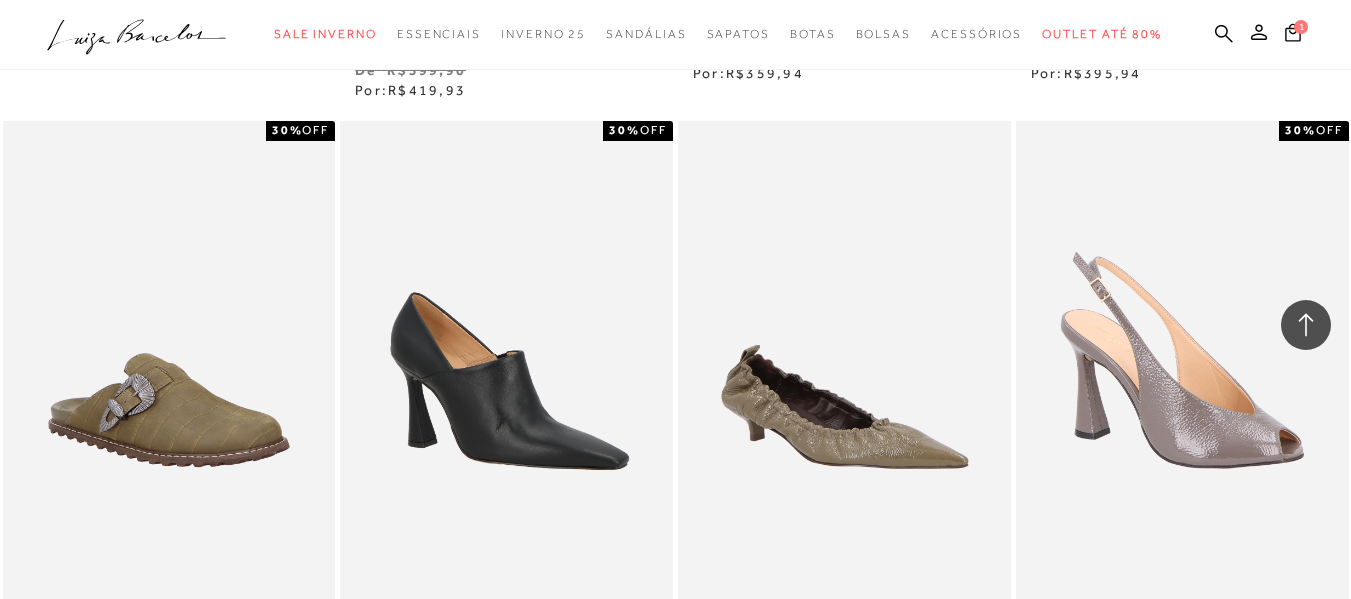 scroll, scrollTop: 12736, scrollLeft: 0, axis: vertical 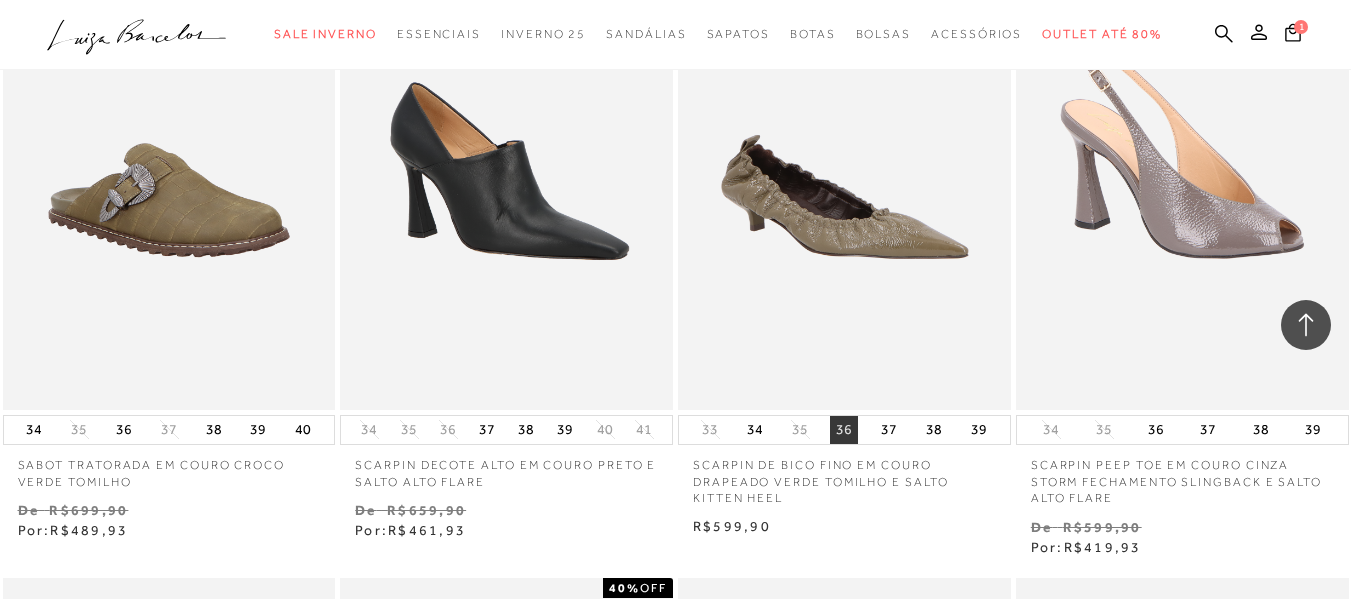 click on "36" at bounding box center (844, 430) 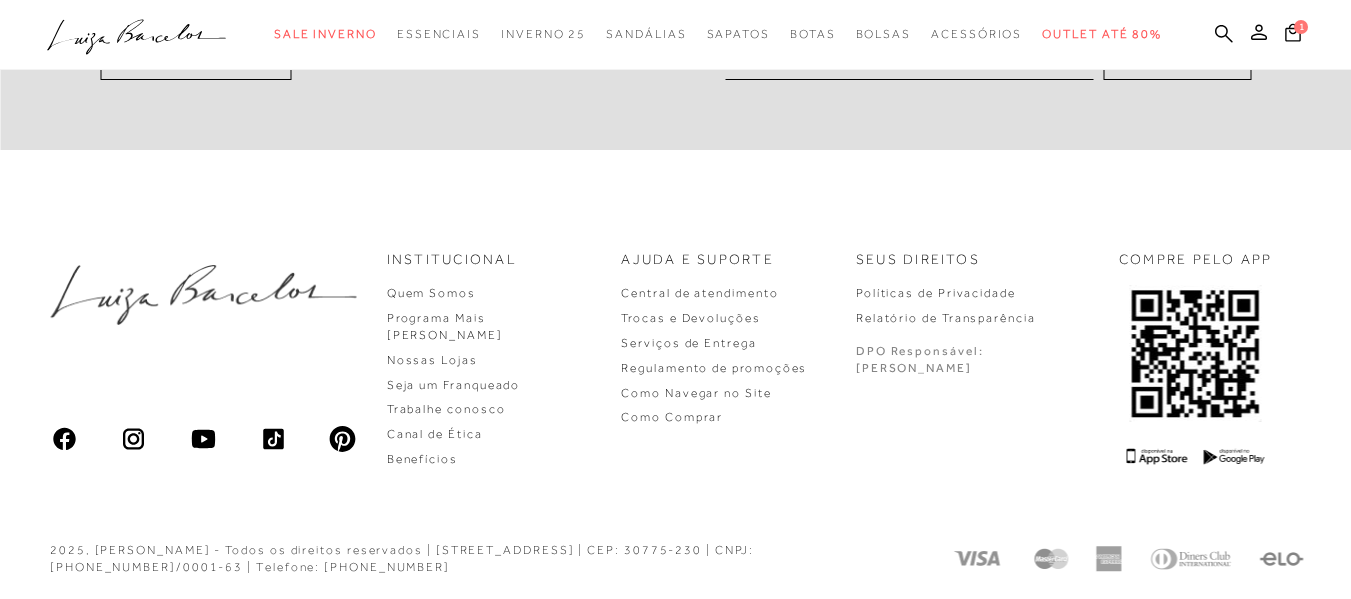 scroll, scrollTop: 0, scrollLeft: 0, axis: both 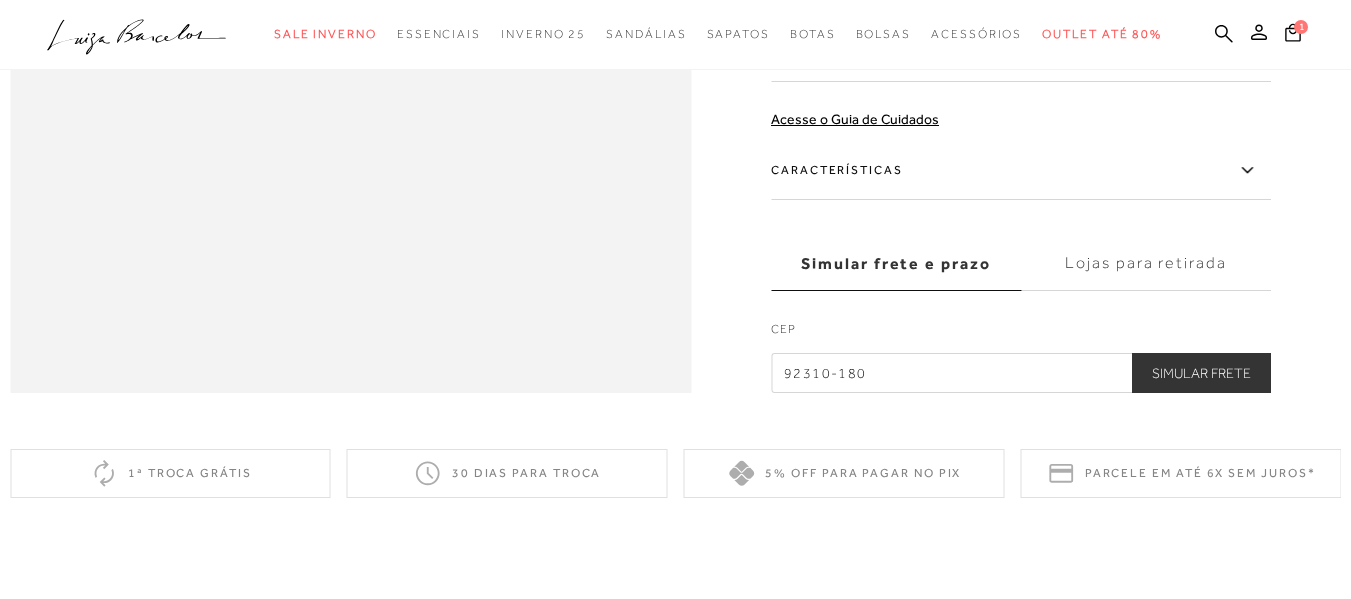 click on "Simular Frete" at bounding box center [1201, 373] 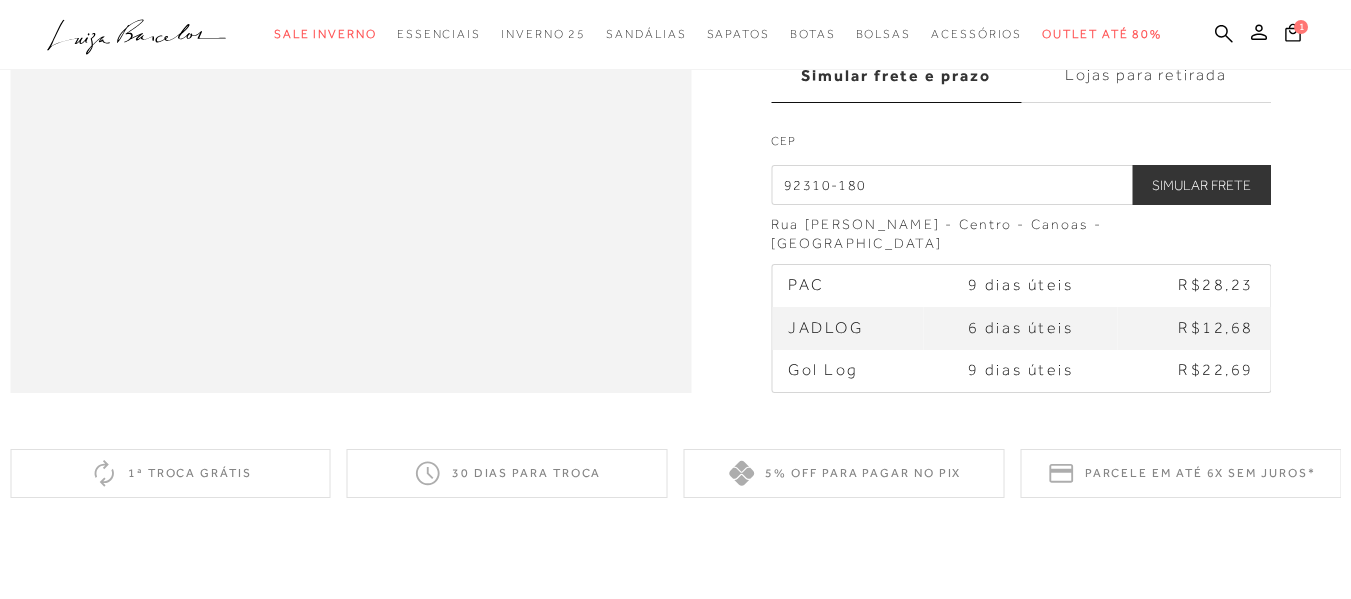 click on "Lojas para retirada" at bounding box center (1146, 75) 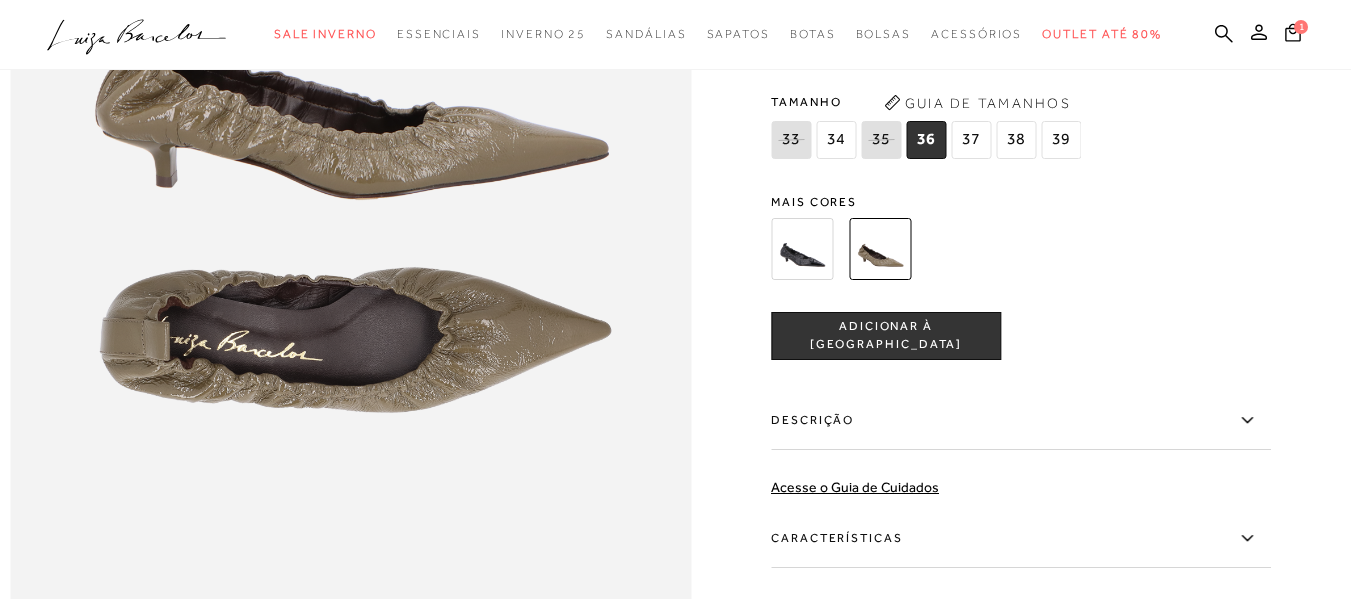 scroll, scrollTop: 1222, scrollLeft: 0, axis: vertical 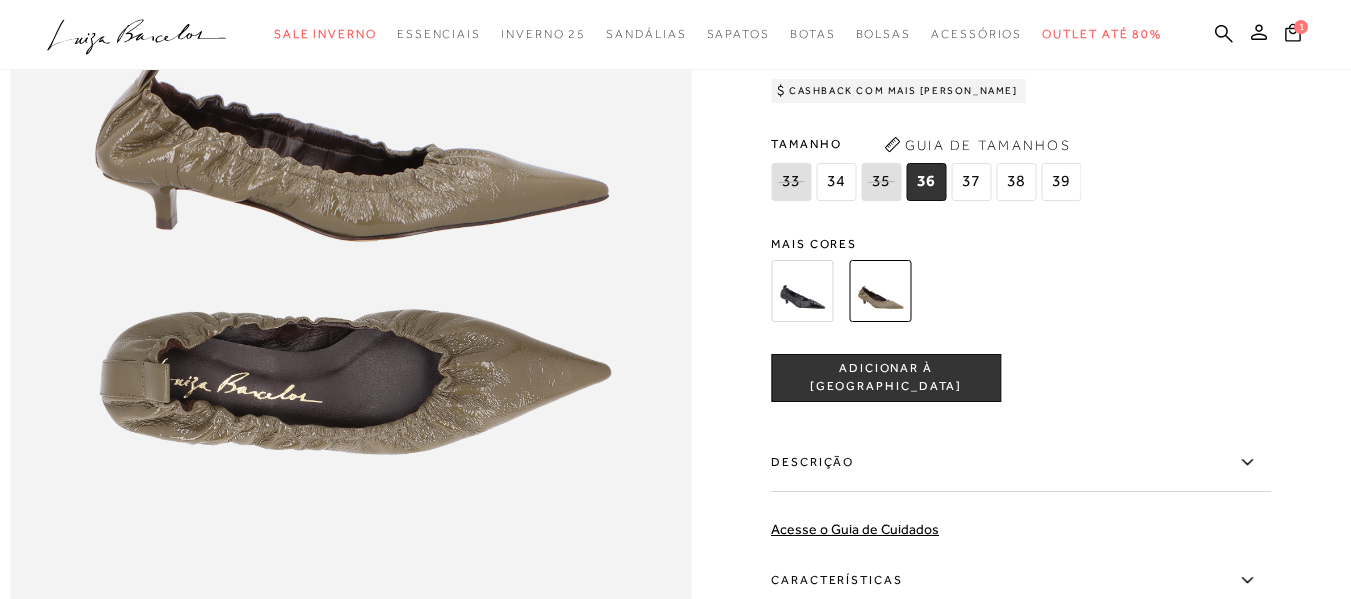click on "ADICIONAR À [GEOGRAPHIC_DATA]" at bounding box center [886, 377] 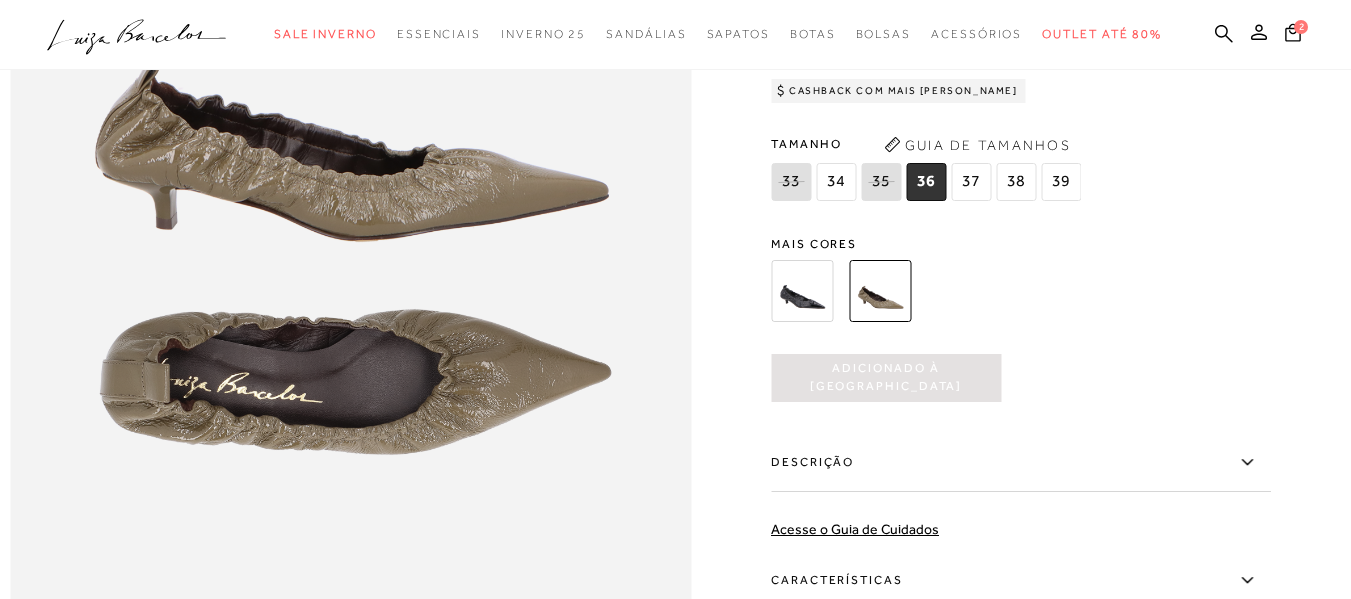 scroll, scrollTop: 0, scrollLeft: 0, axis: both 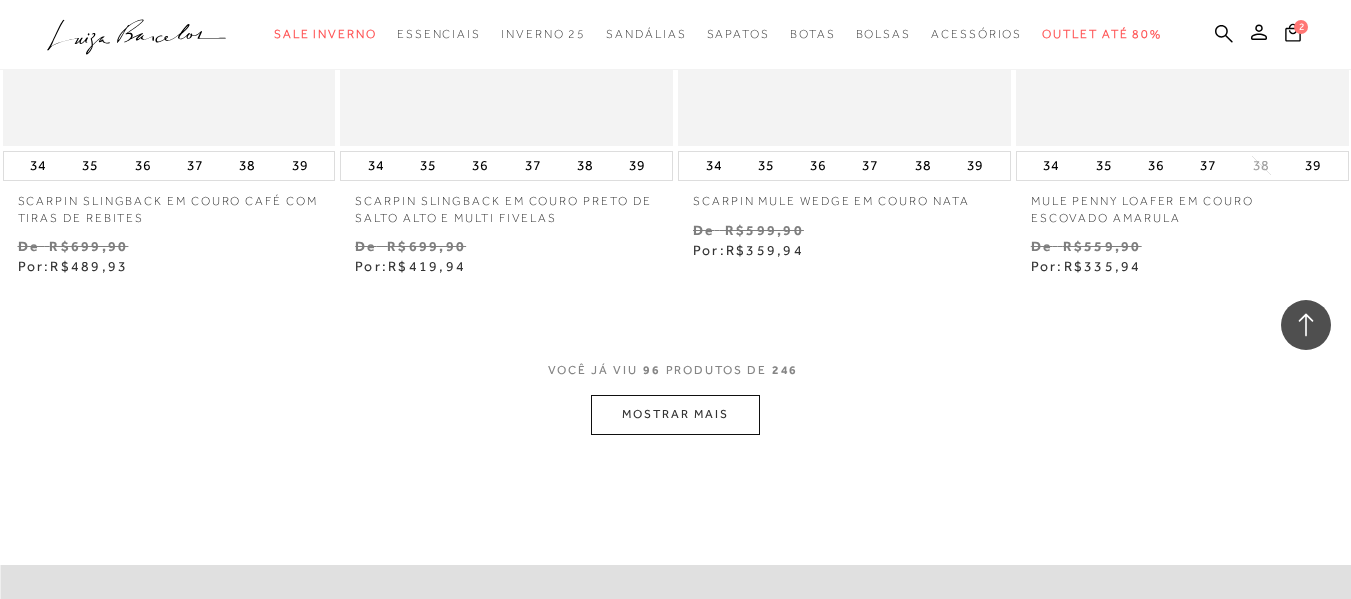 click on "MOSTRAR MAIS" at bounding box center [675, 414] 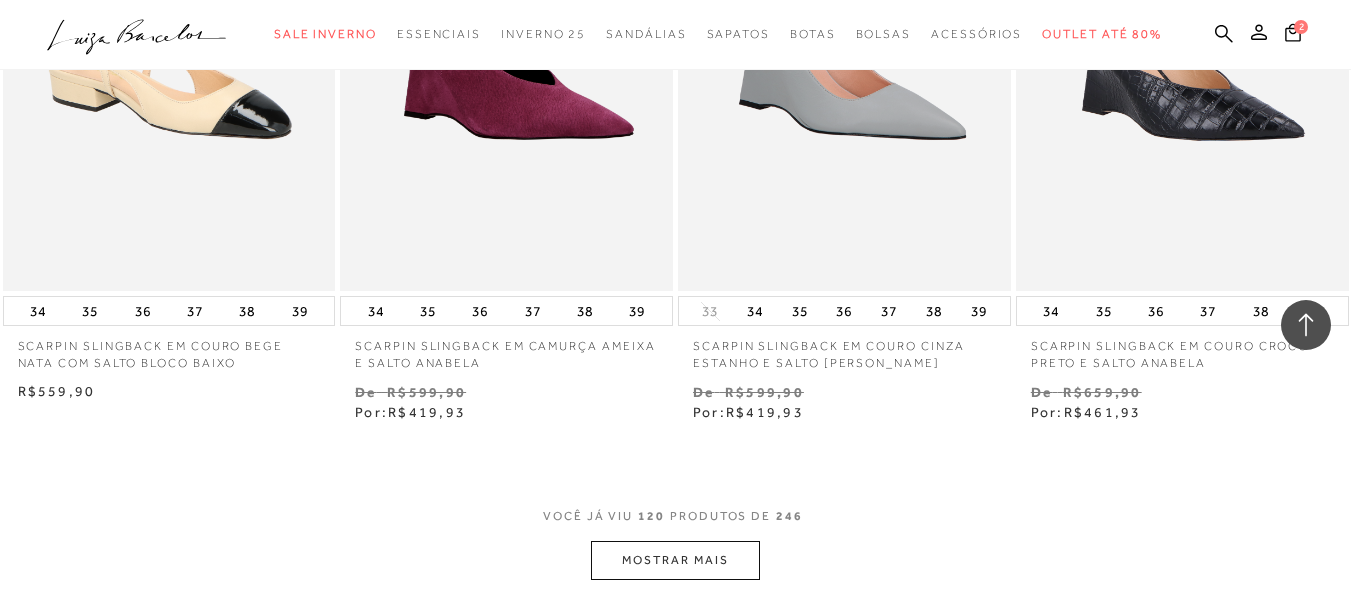 scroll, scrollTop: 19502, scrollLeft: 0, axis: vertical 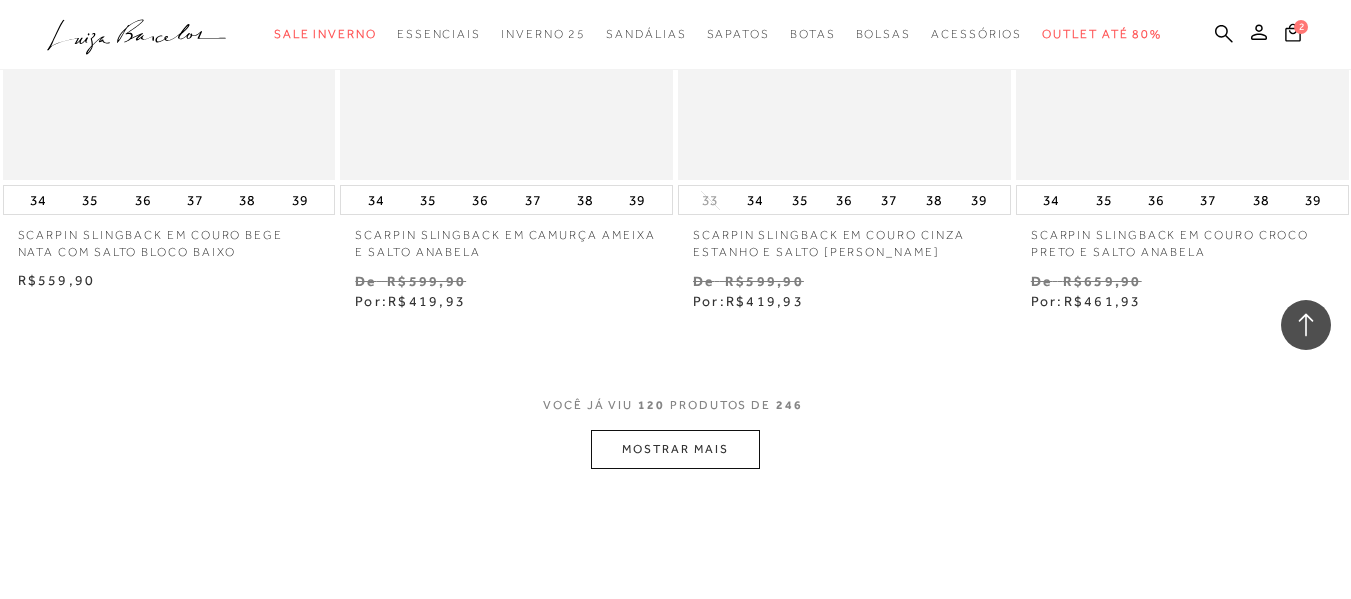 click on "MOSTRAR MAIS" at bounding box center (675, 449) 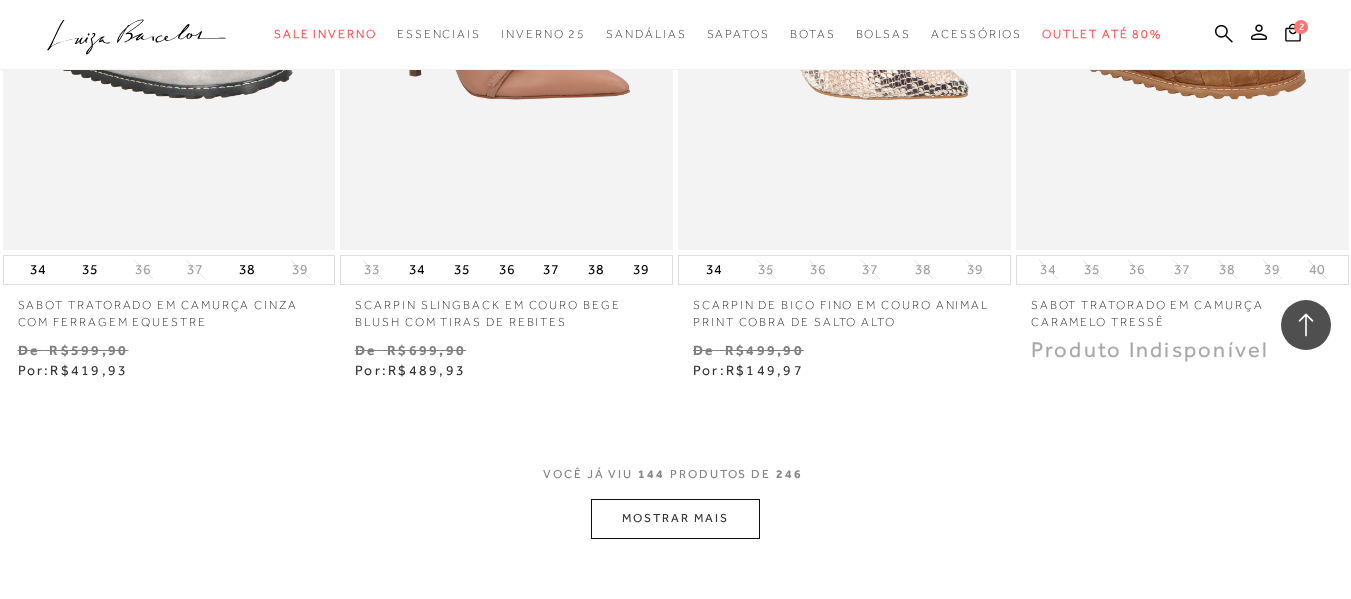 scroll, scrollTop: 23430, scrollLeft: 0, axis: vertical 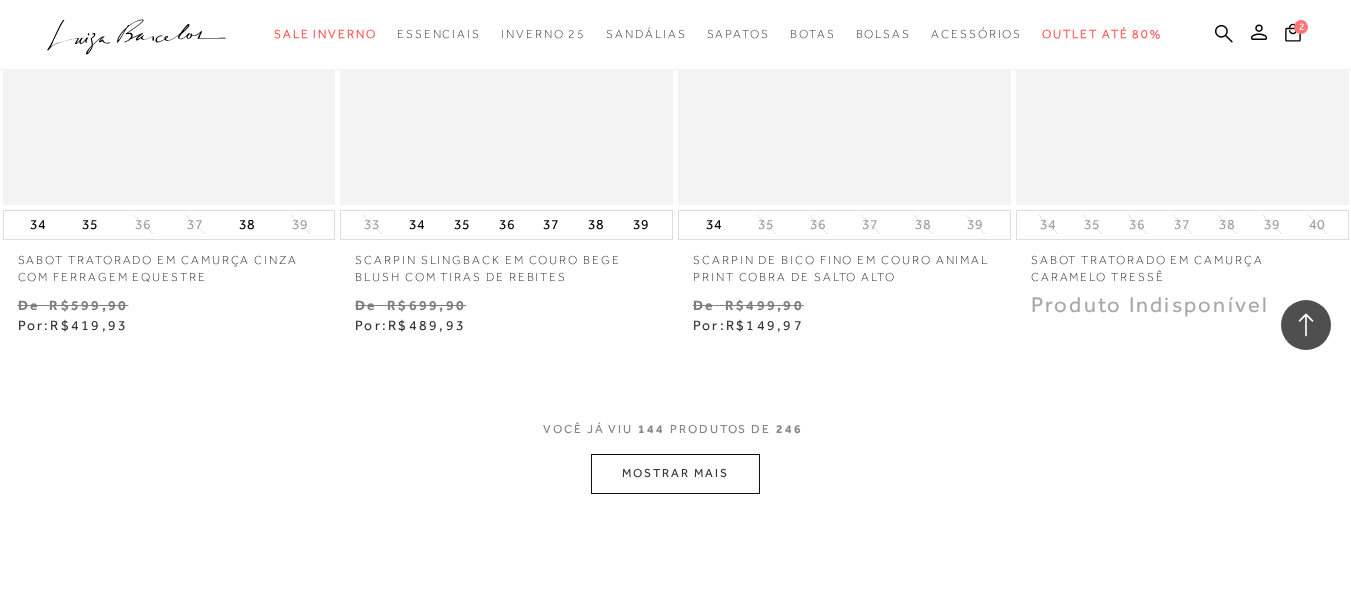 click on "MOSTRAR MAIS" at bounding box center (675, 473) 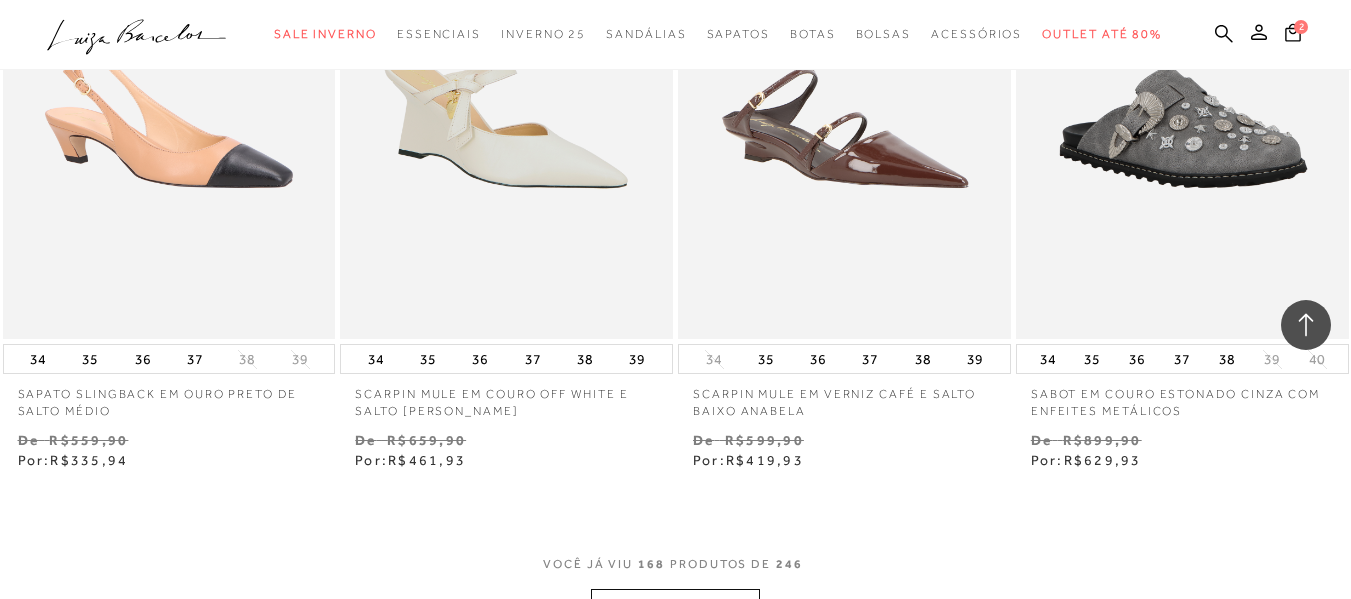 scroll, scrollTop: 27283, scrollLeft: 0, axis: vertical 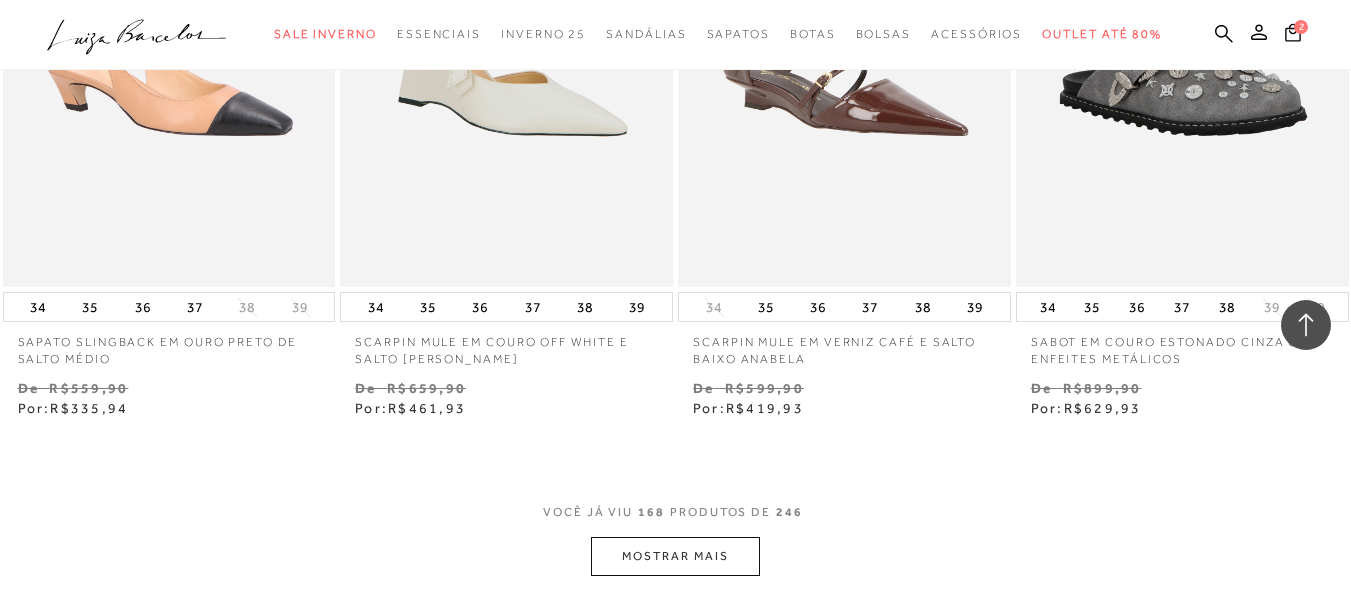 click on "MOSTRAR MAIS" at bounding box center [675, 556] 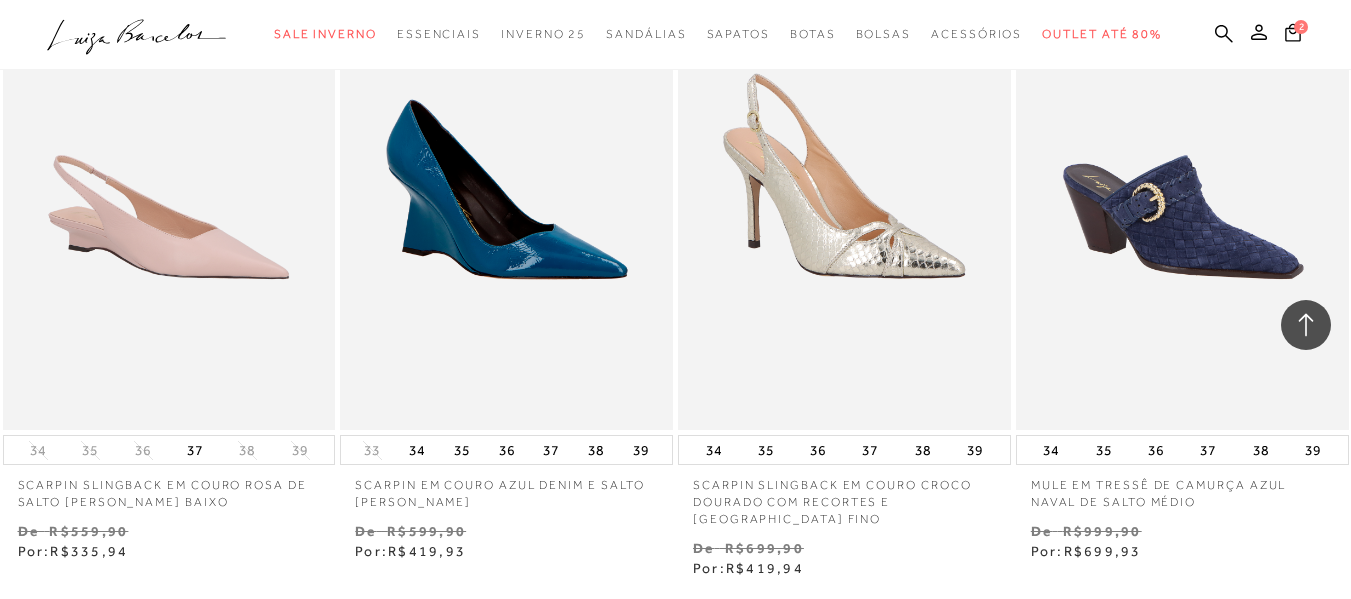 scroll, scrollTop: 31327, scrollLeft: 0, axis: vertical 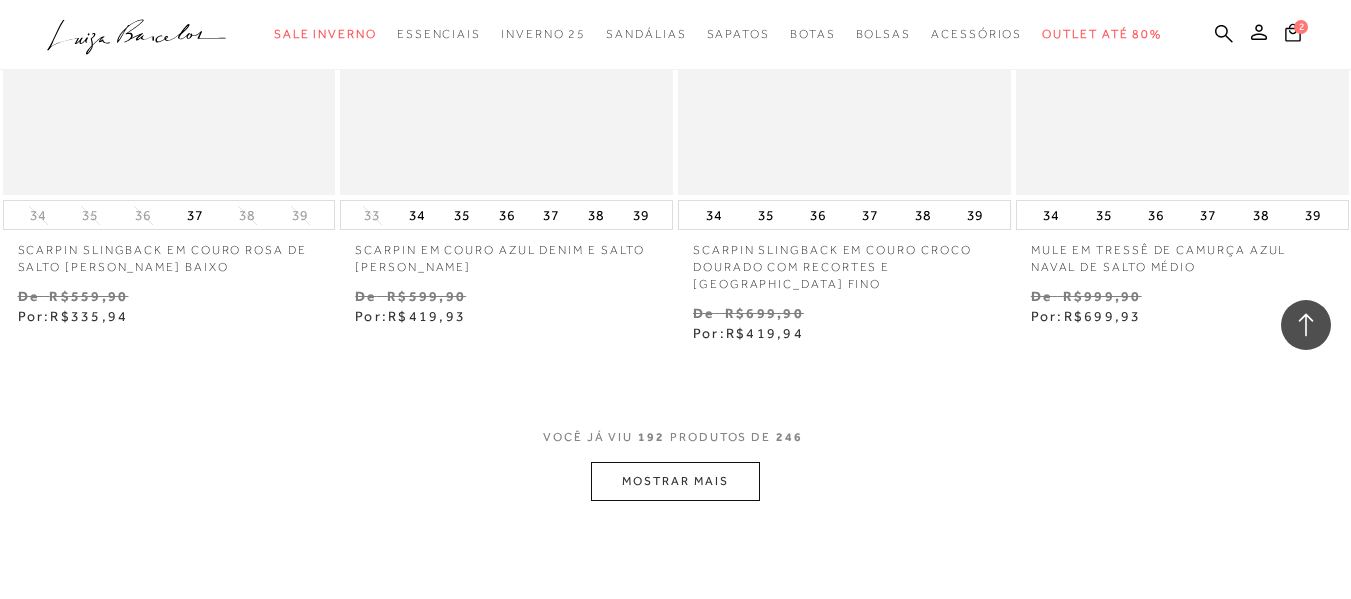 click on "MOSTRAR MAIS" at bounding box center [675, 481] 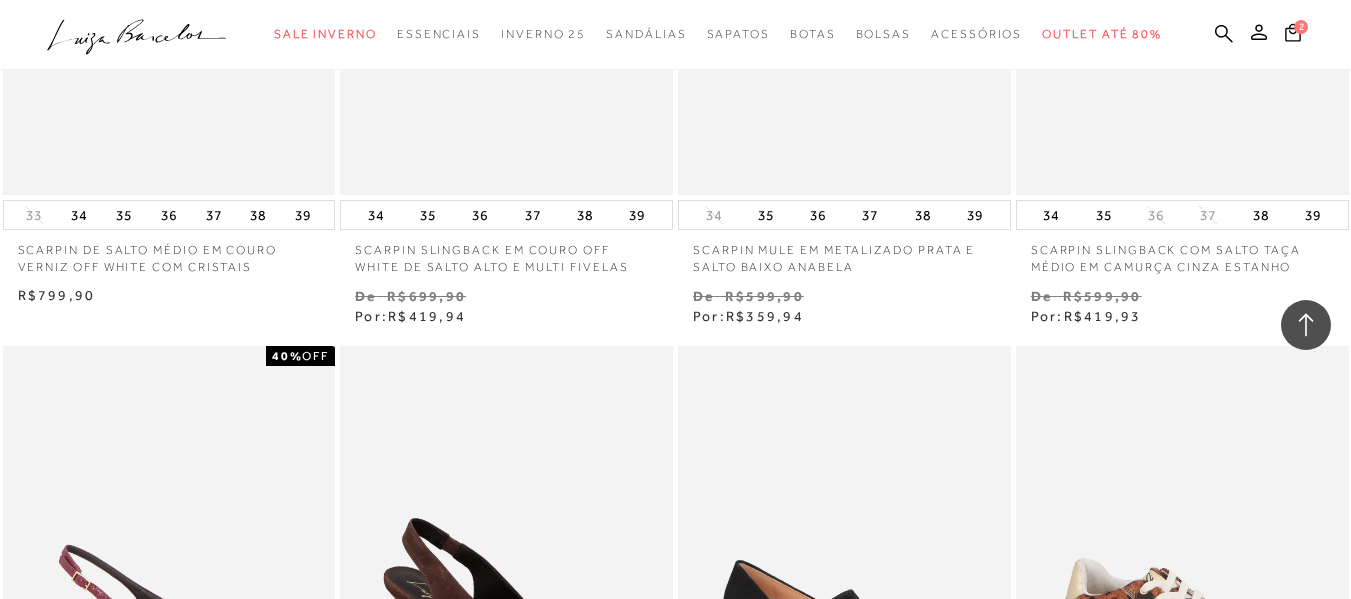 scroll, scrollTop: 34156, scrollLeft: 0, axis: vertical 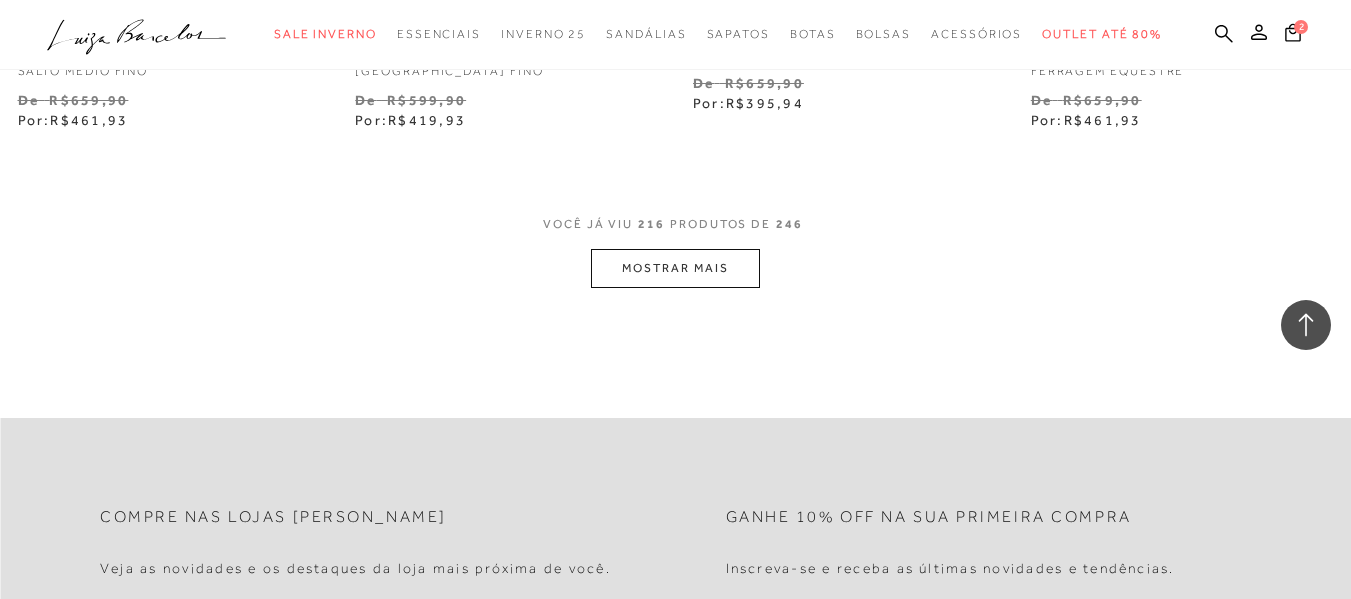 click on "MOSTRAR MAIS" at bounding box center (675, 268) 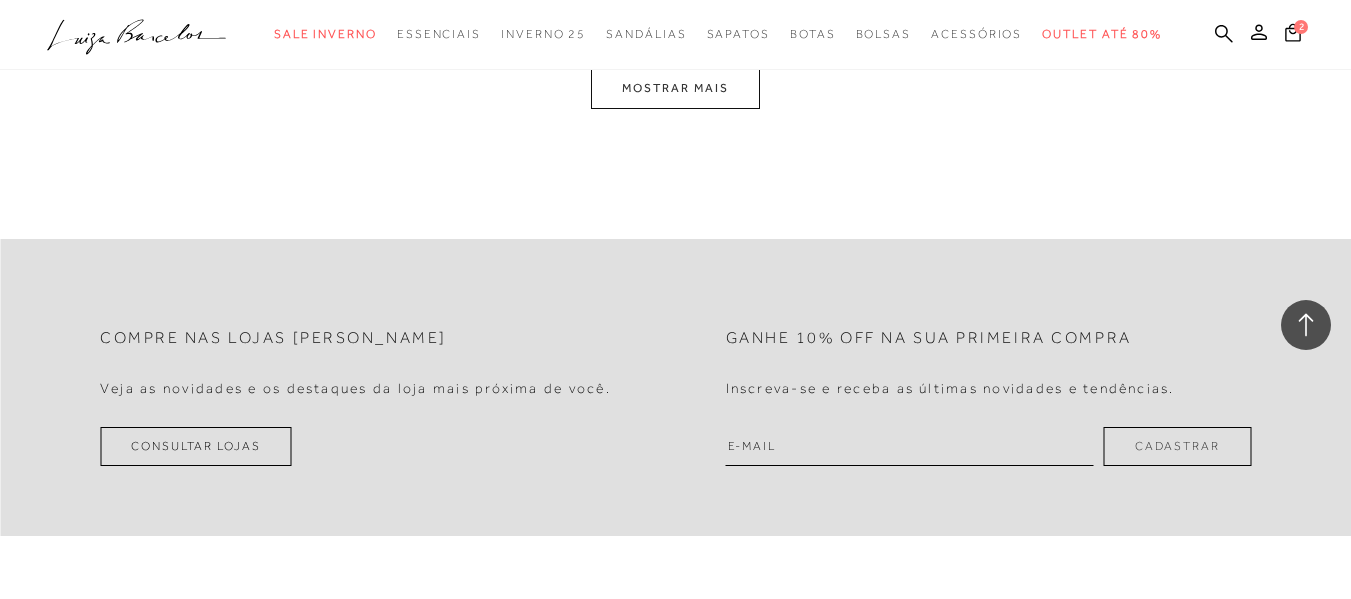 scroll, scrollTop: 39384, scrollLeft: 0, axis: vertical 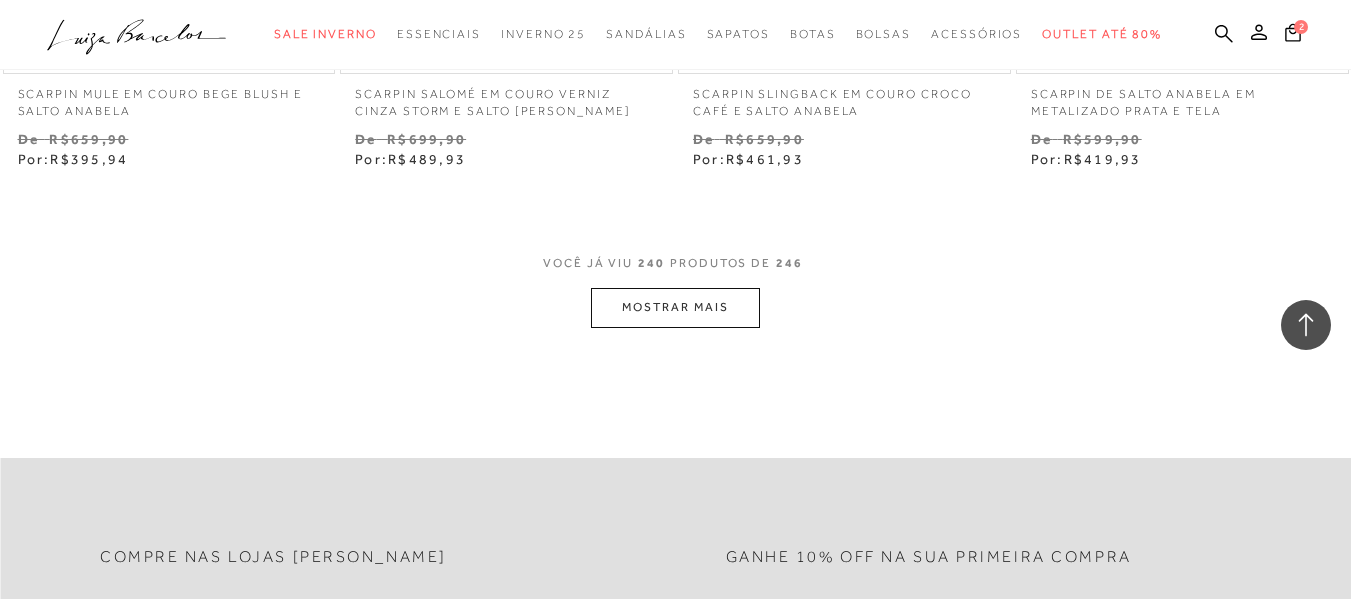 click on "MOSTRAR MAIS" at bounding box center (675, 307) 